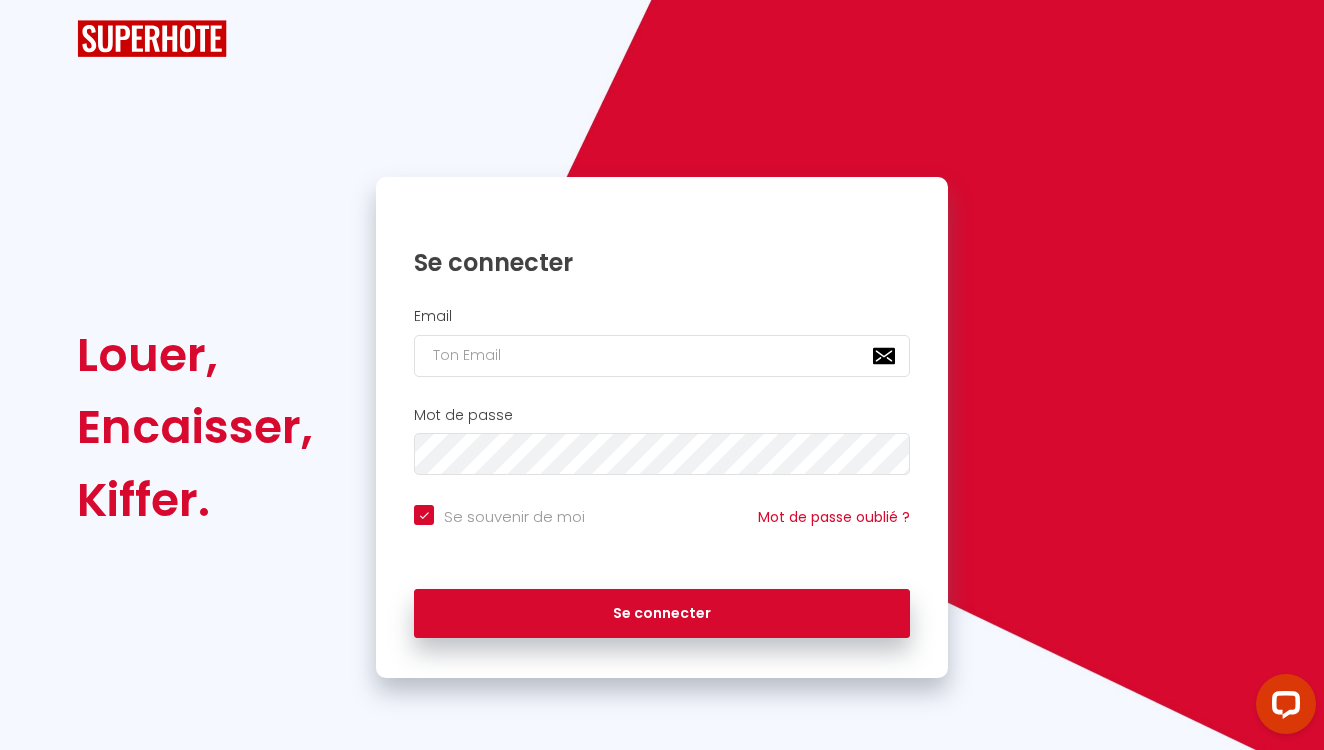 scroll, scrollTop: 0, scrollLeft: 0, axis: both 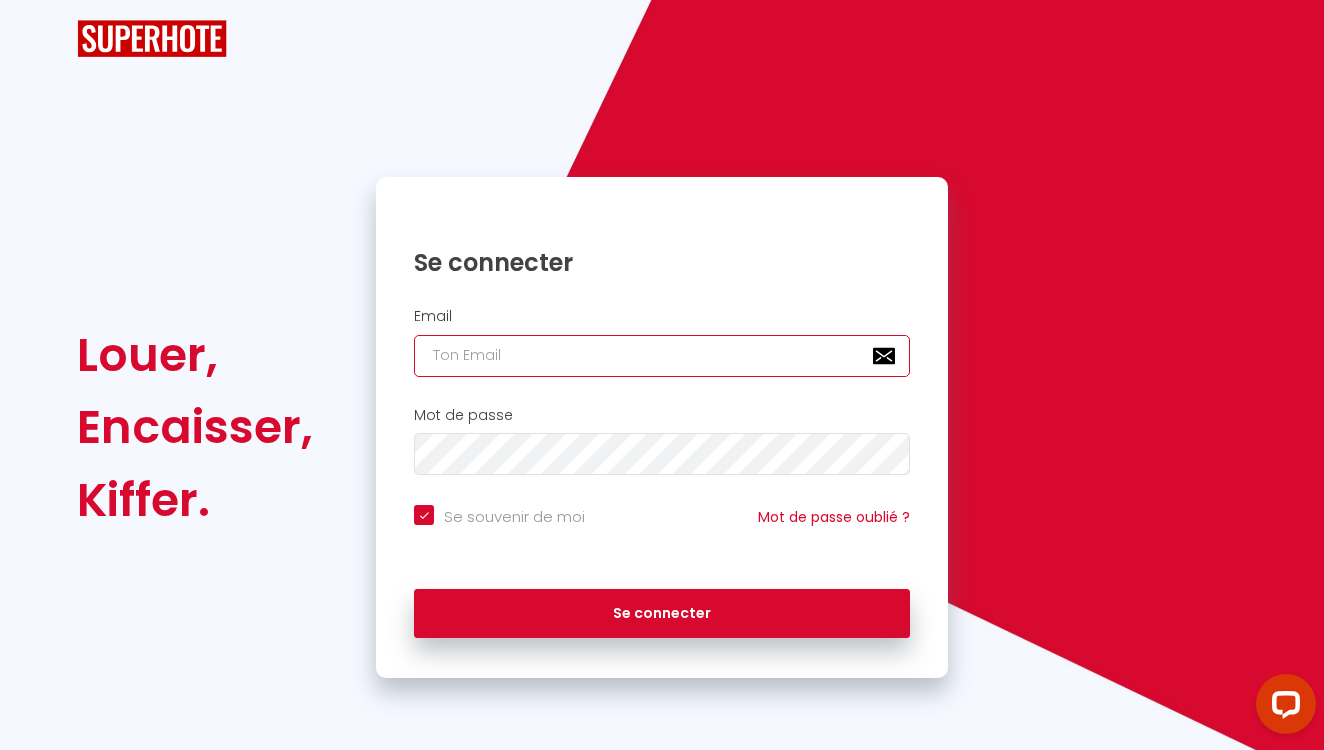 type on "[EMAIL_ADDRESS][DOMAIN_NAME]" 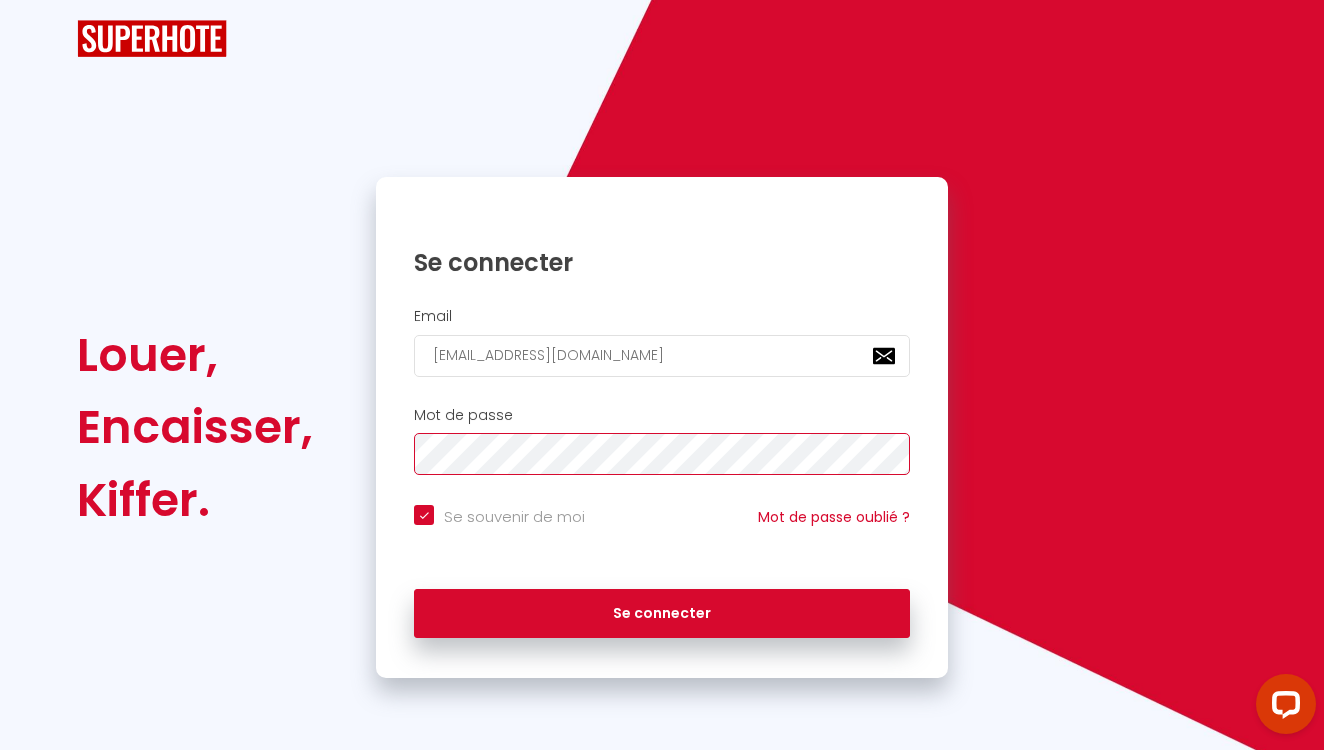 click on "Se connecter" at bounding box center (662, 614) 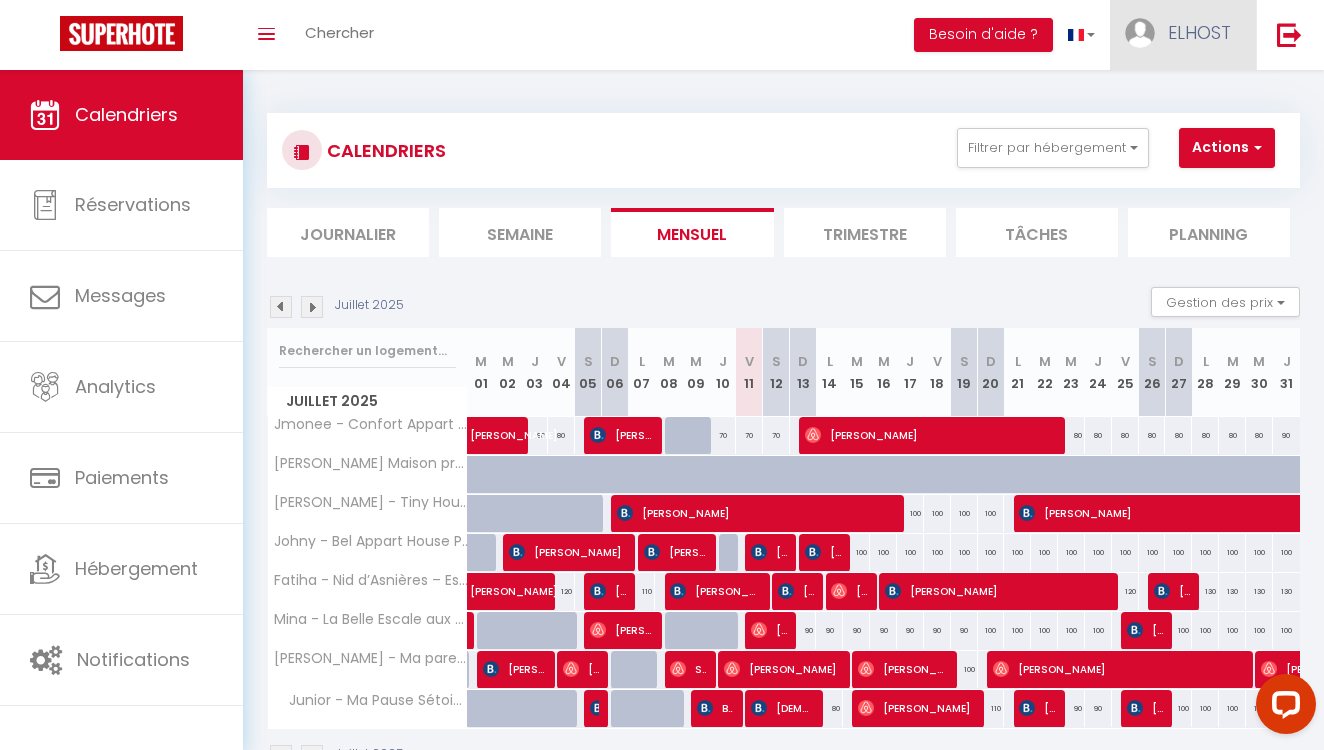 click on "ELHOST" at bounding box center [1183, 35] 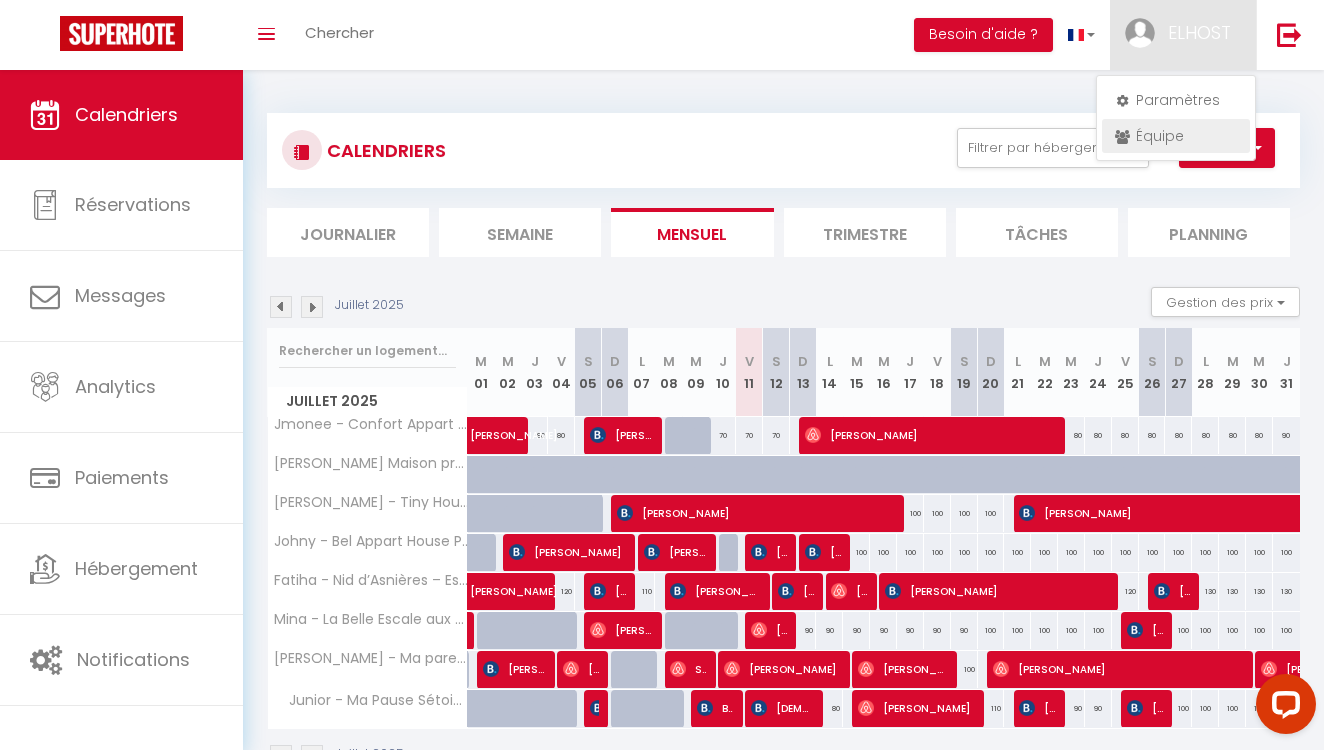 click on "Équipe" at bounding box center [1176, 136] 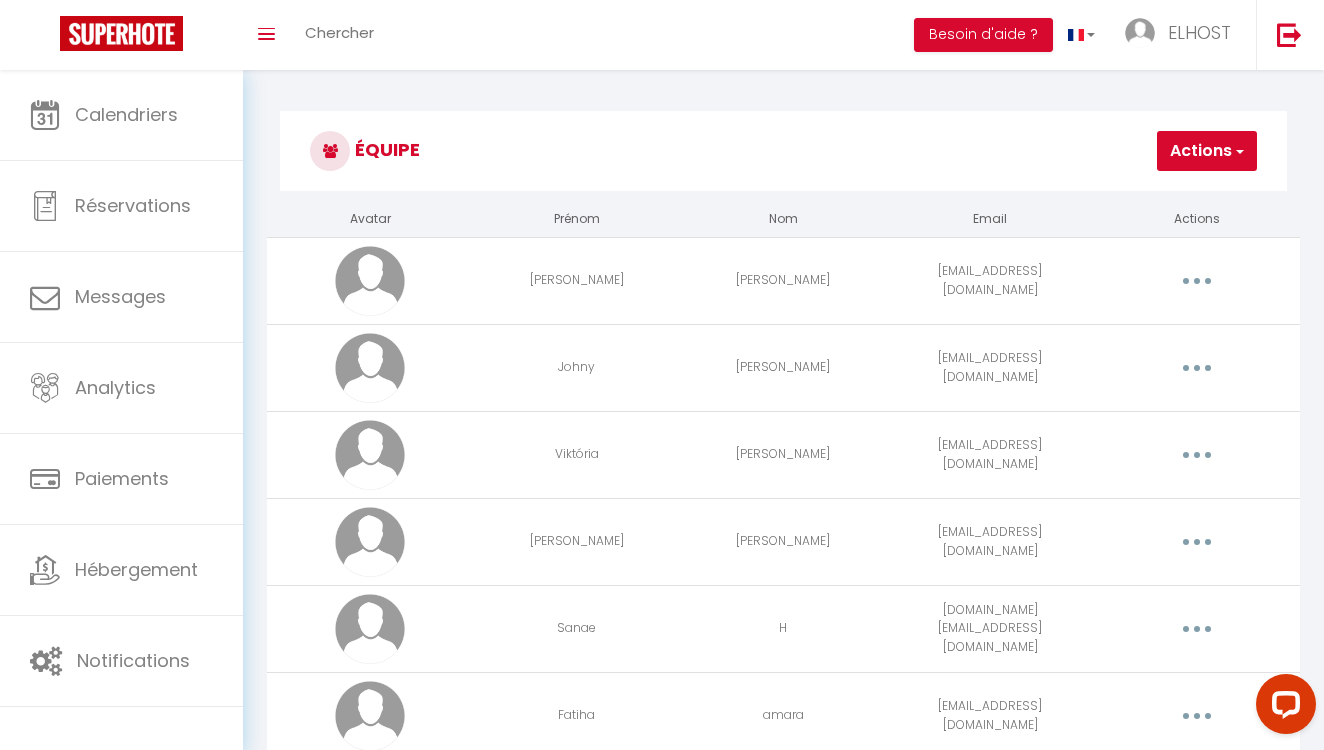 click on "Actions" at bounding box center [1207, 151] 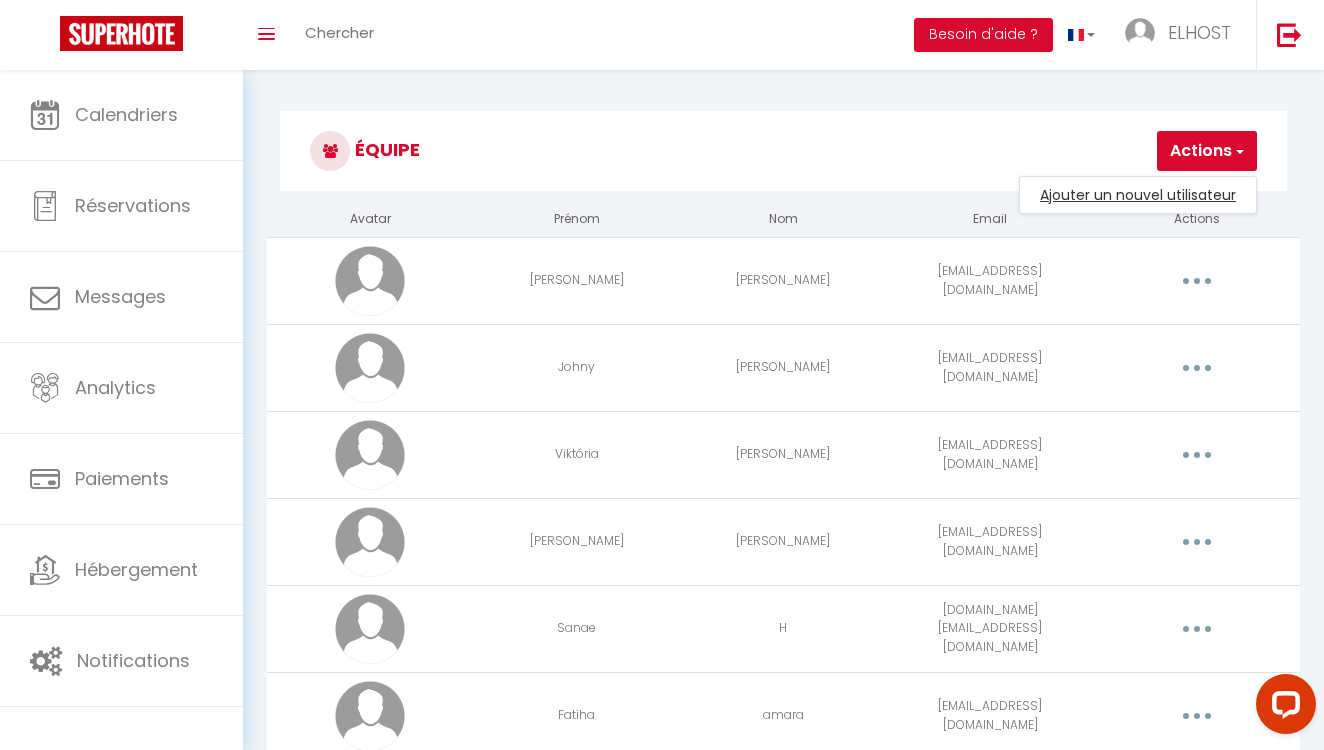 click on "Ajouter un nouvel utilisateur" at bounding box center [1138, 195] 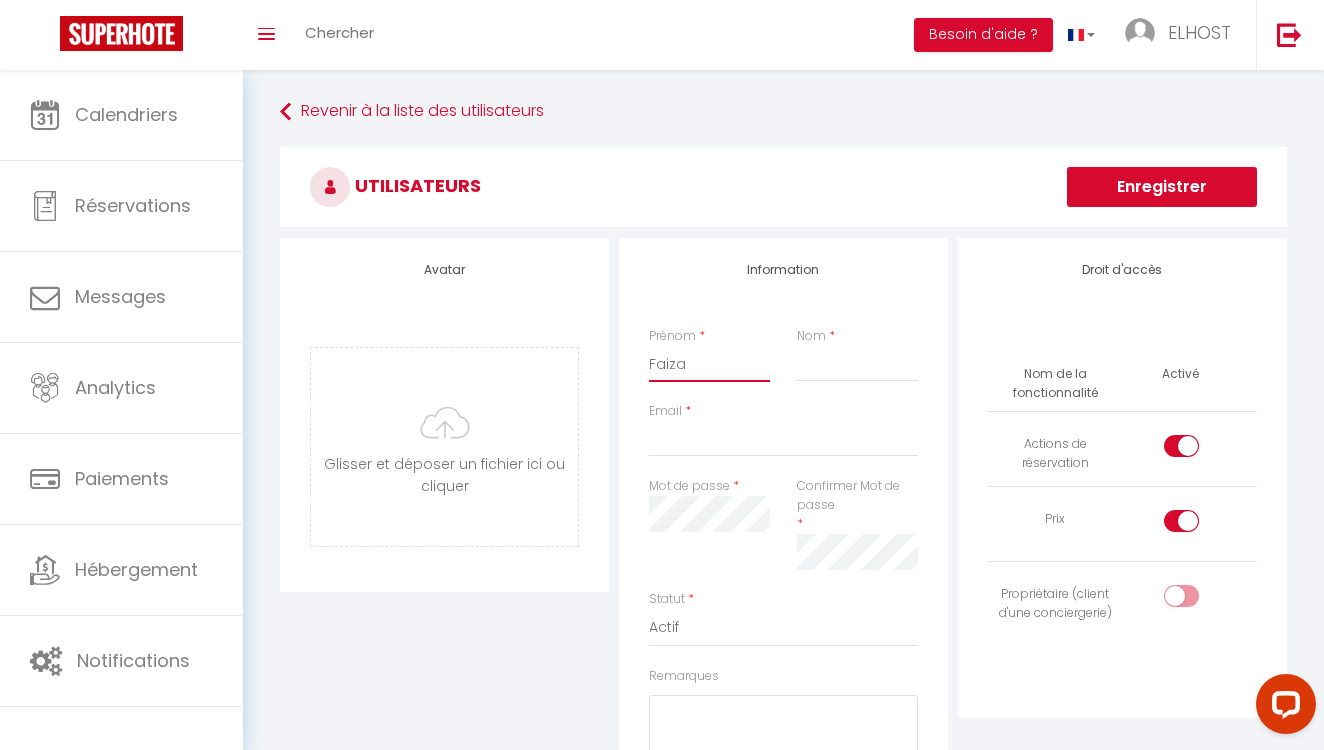 type on "Faiza" 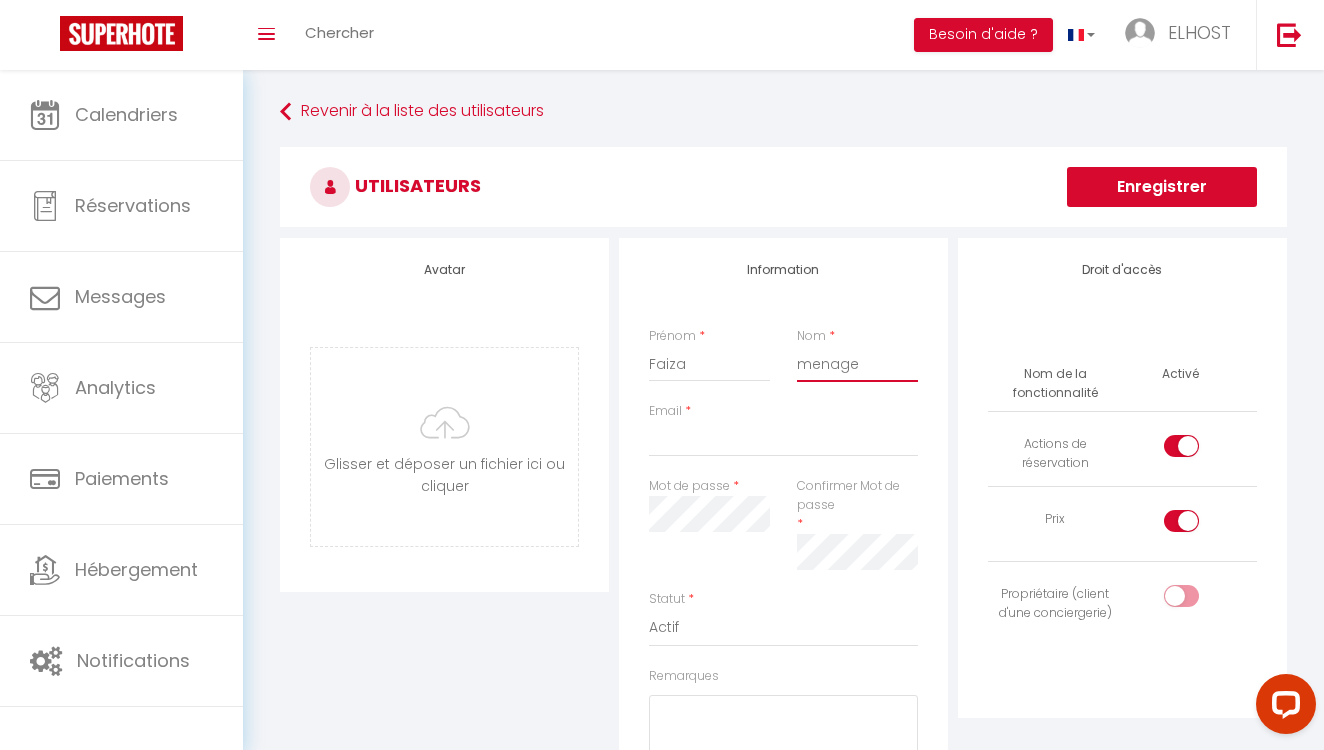 type on "menage" 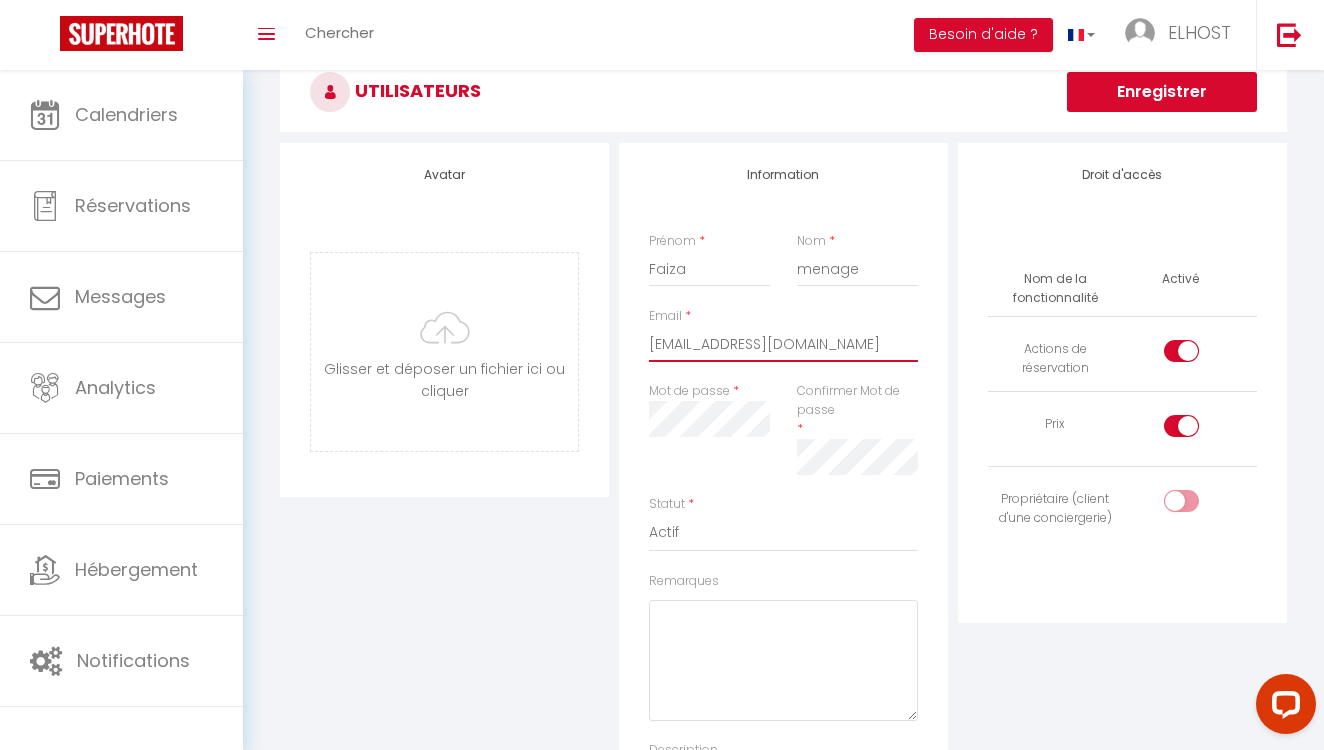 scroll, scrollTop: 131, scrollLeft: 0, axis: vertical 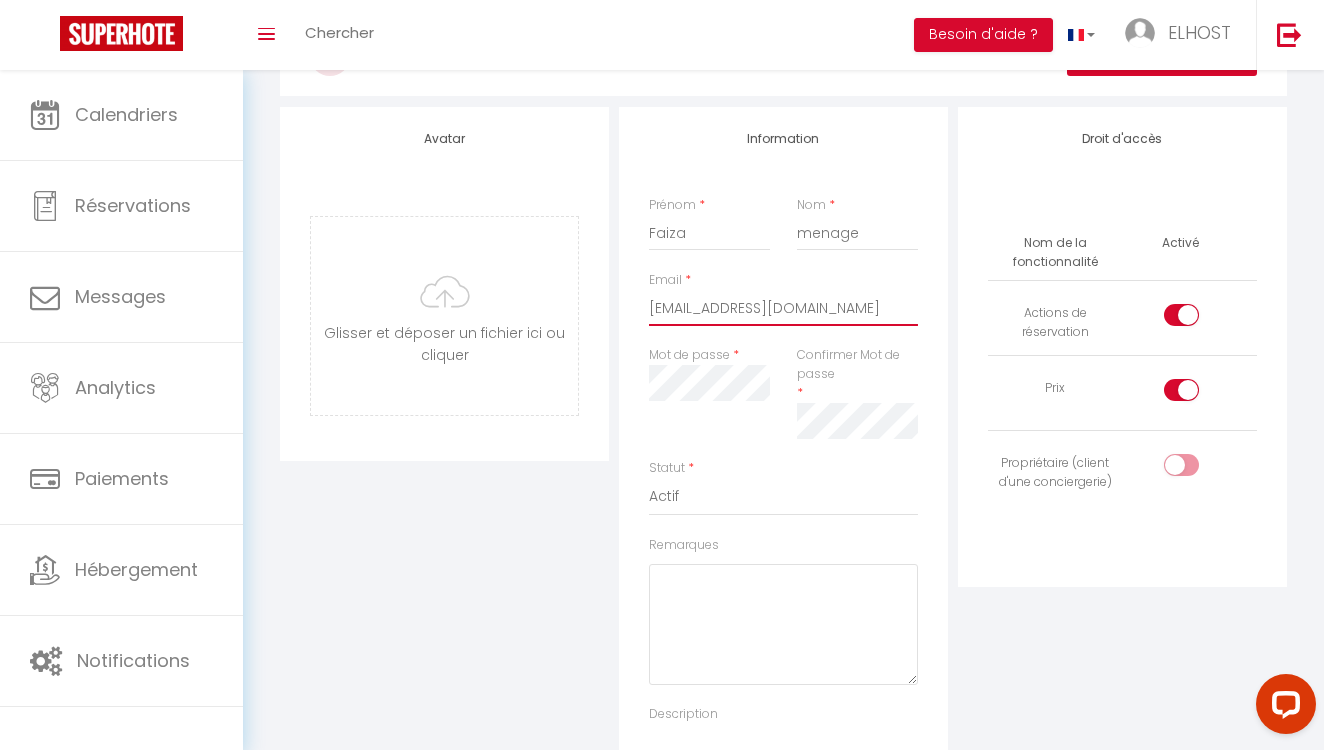 type on "[EMAIL_ADDRESS][DOMAIN_NAME]" 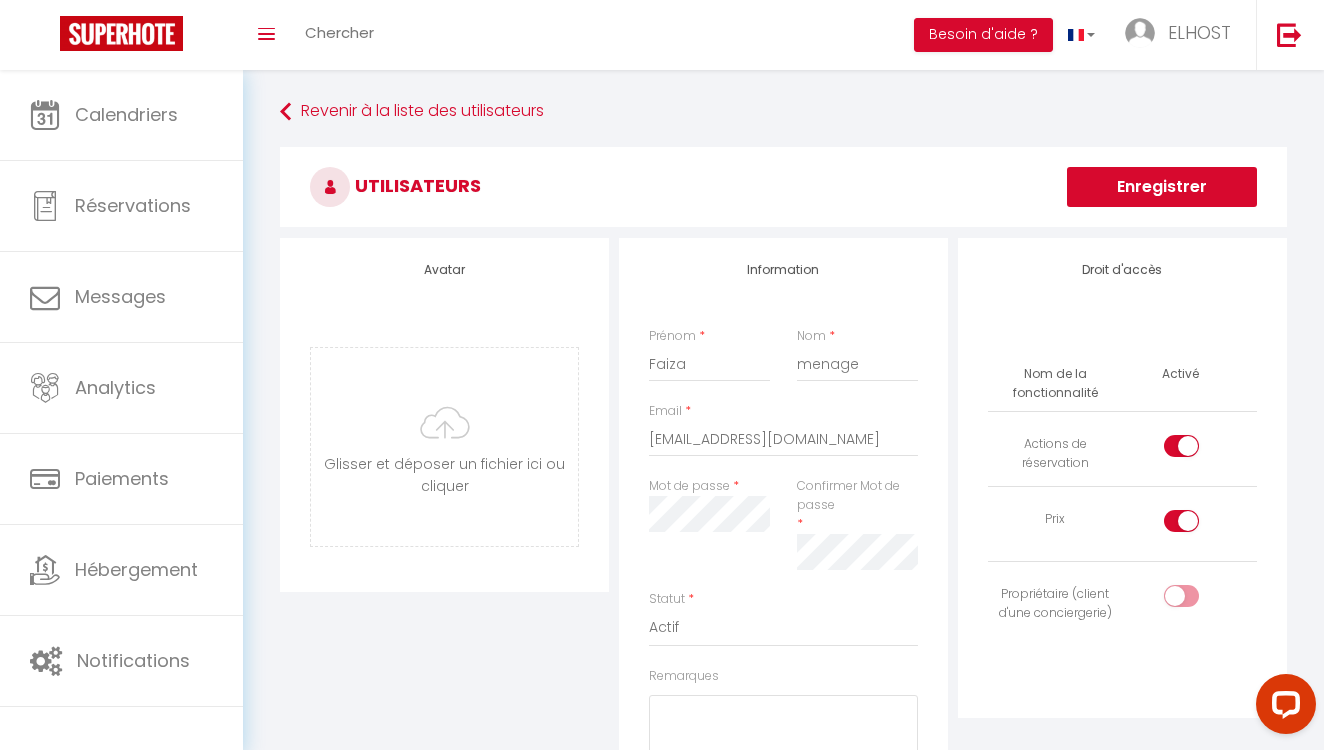 scroll, scrollTop: 0, scrollLeft: 0, axis: both 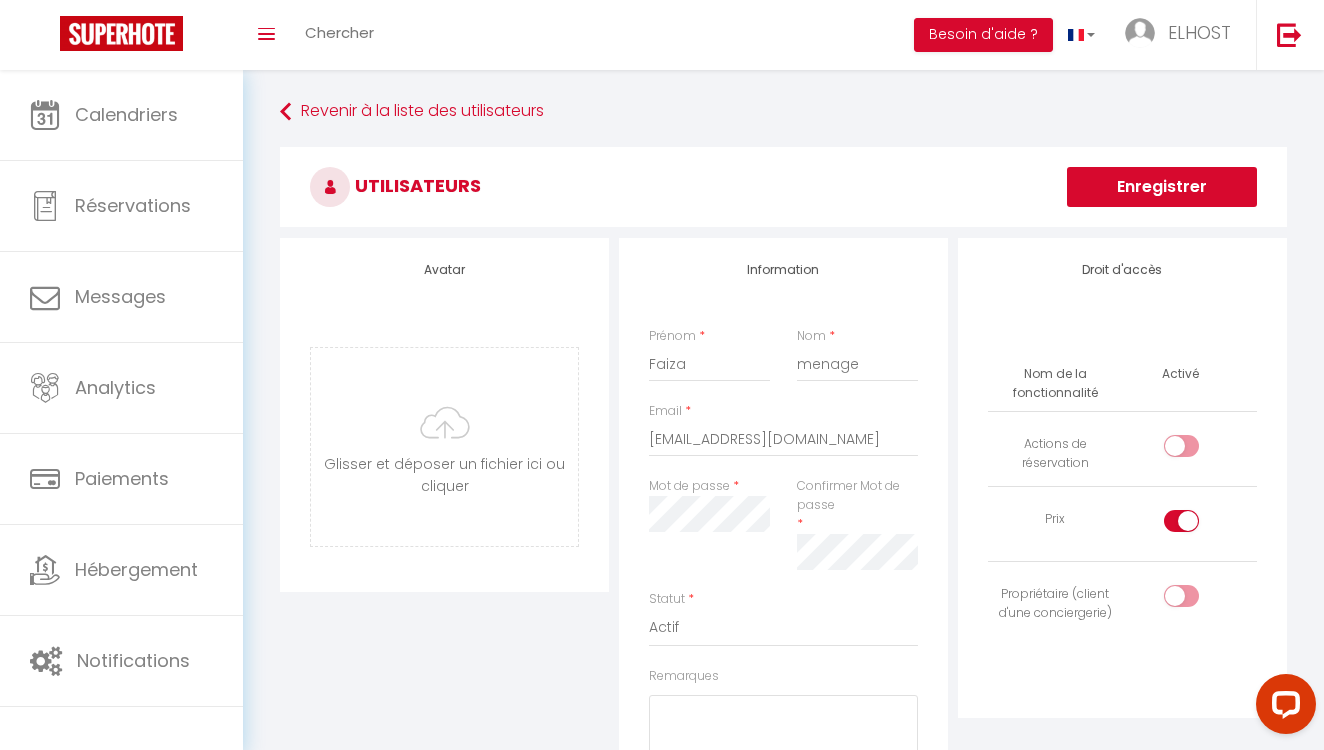 click at bounding box center [1198, 525] 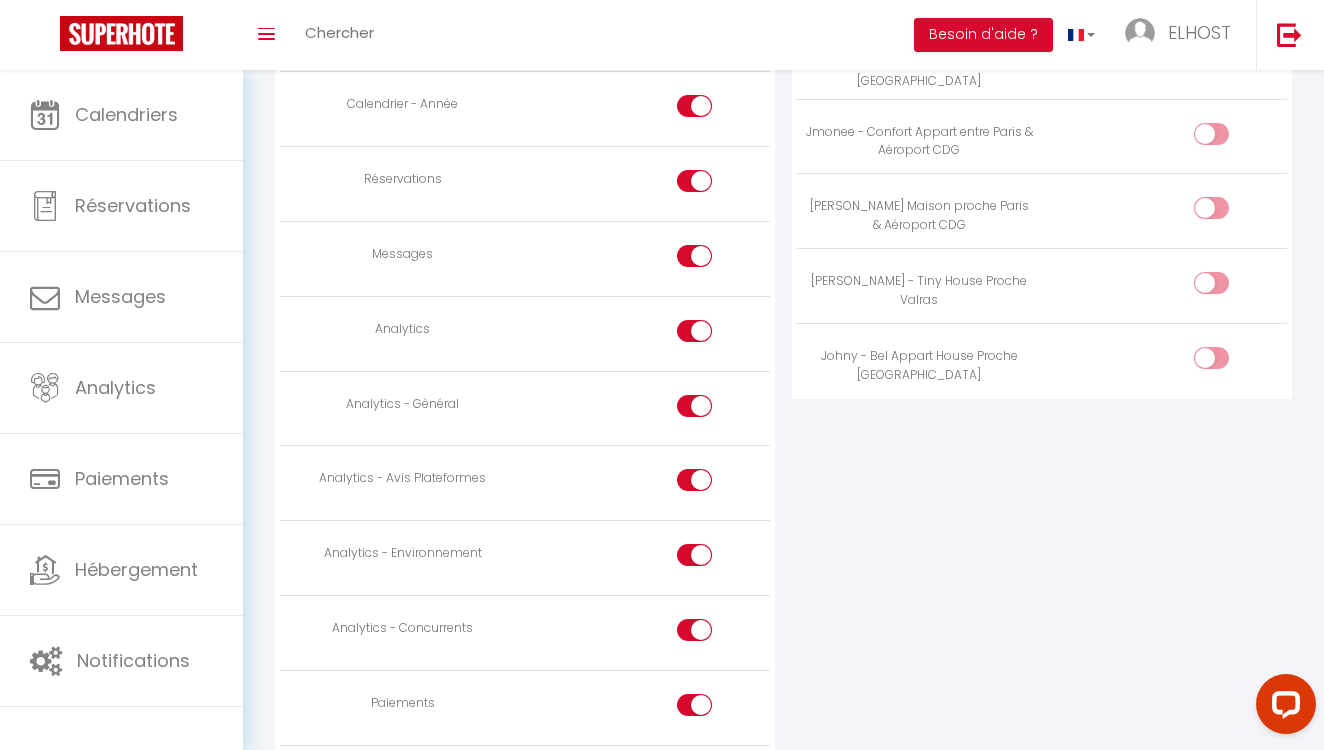 scroll, scrollTop: 1392, scrollLeft: 0, axis: vertical 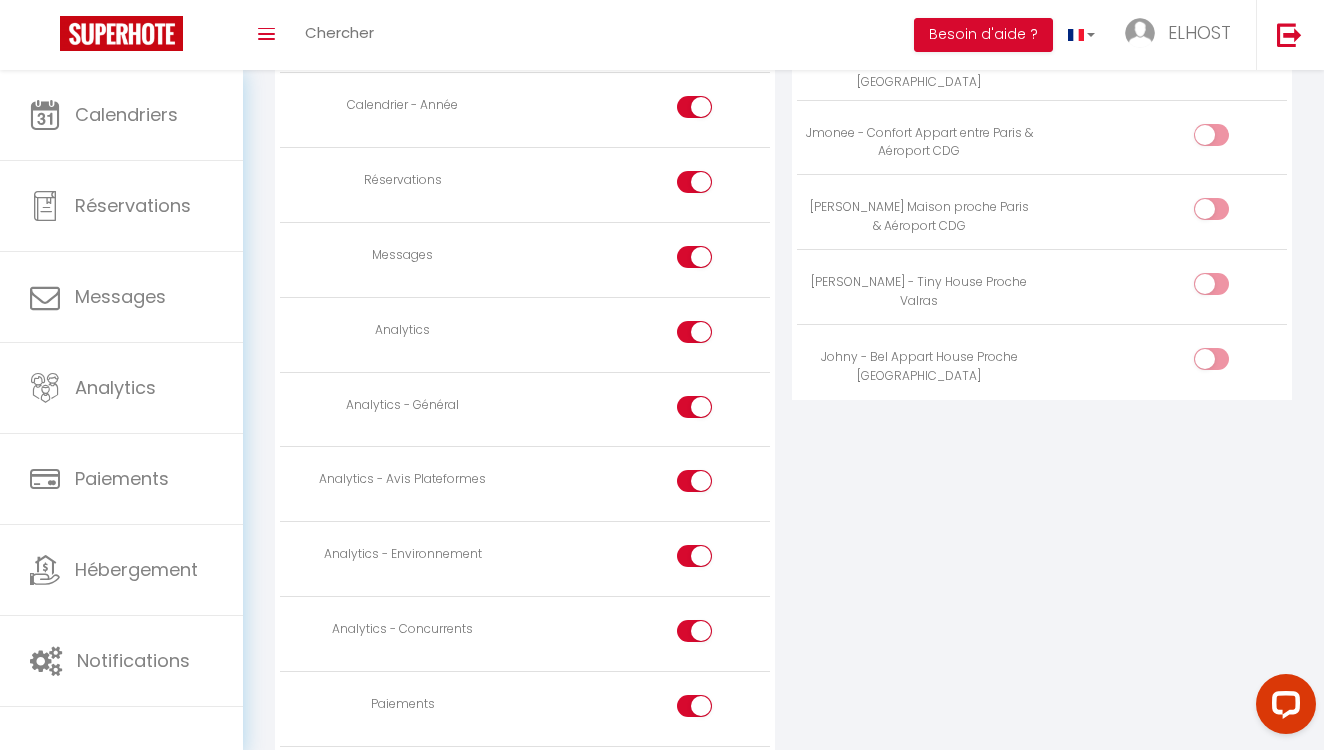 click at bounding box center [694, 257] 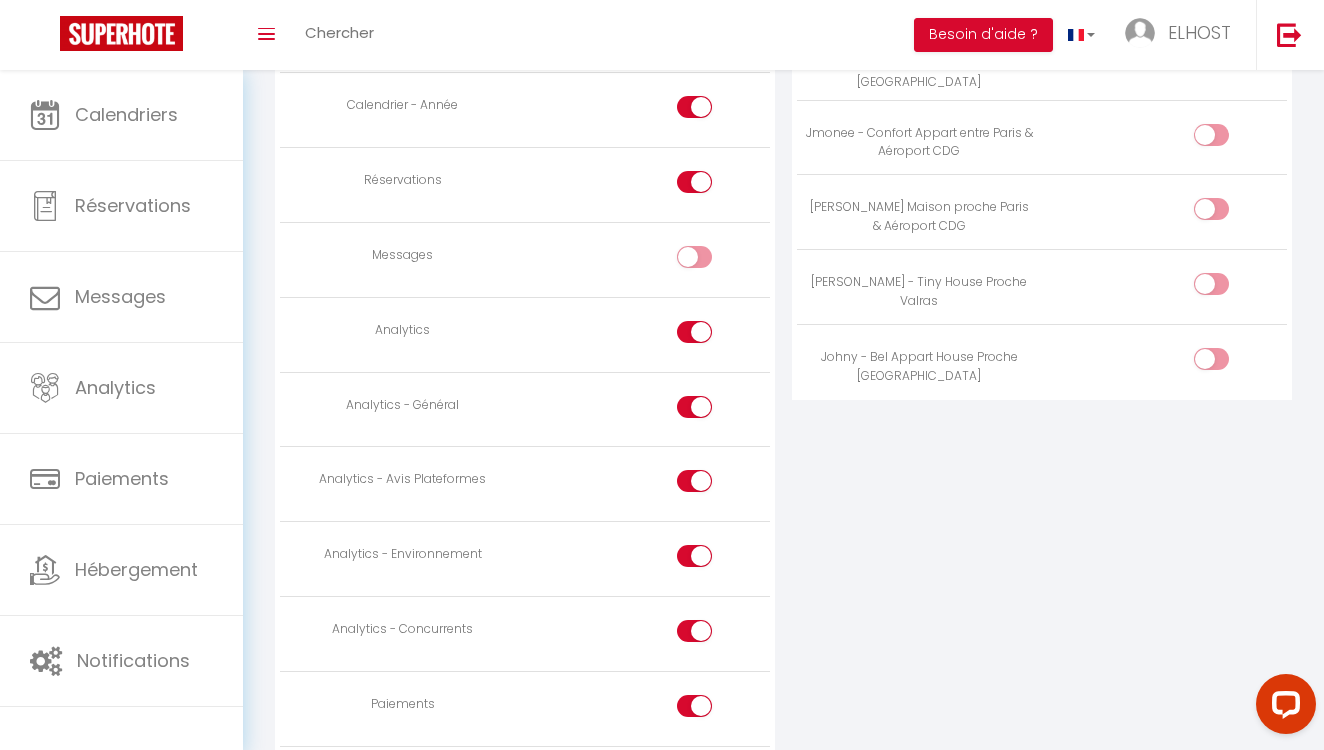 click at bounding box center [712, 336] 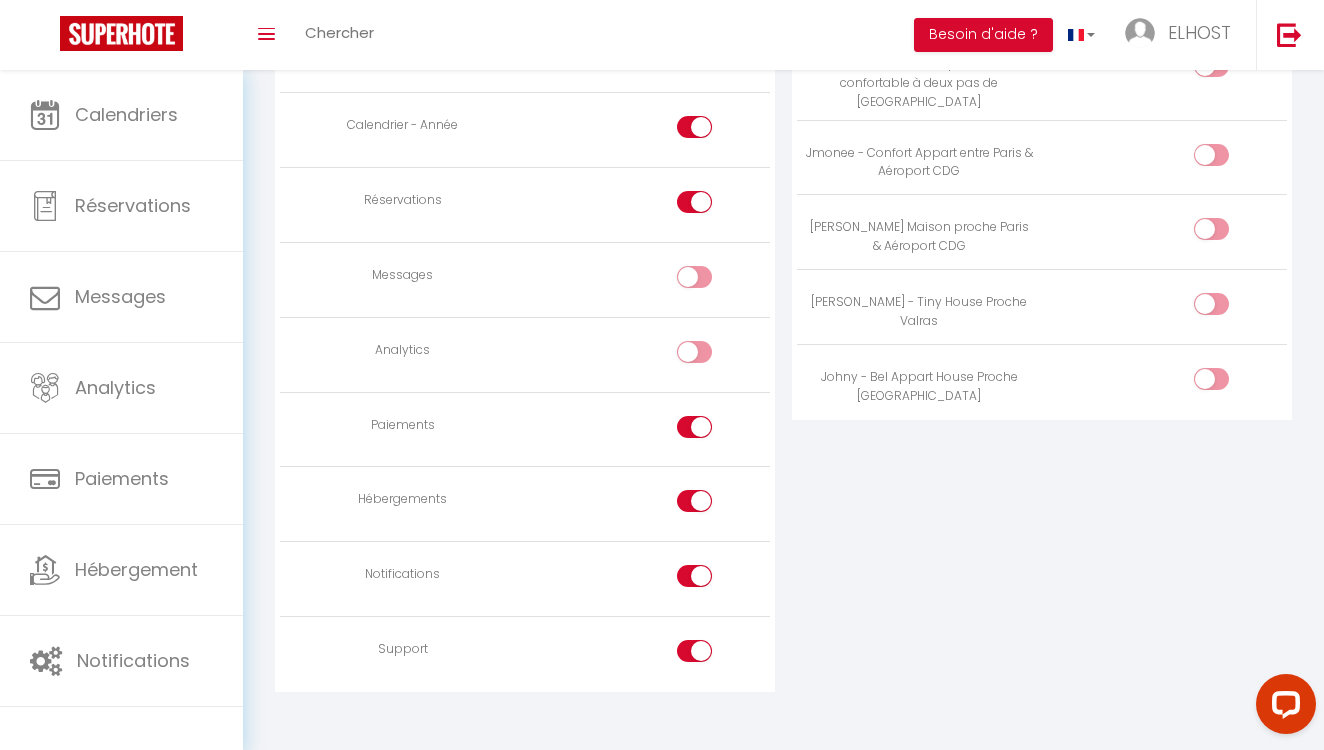 click at bounding box center [712, 431] 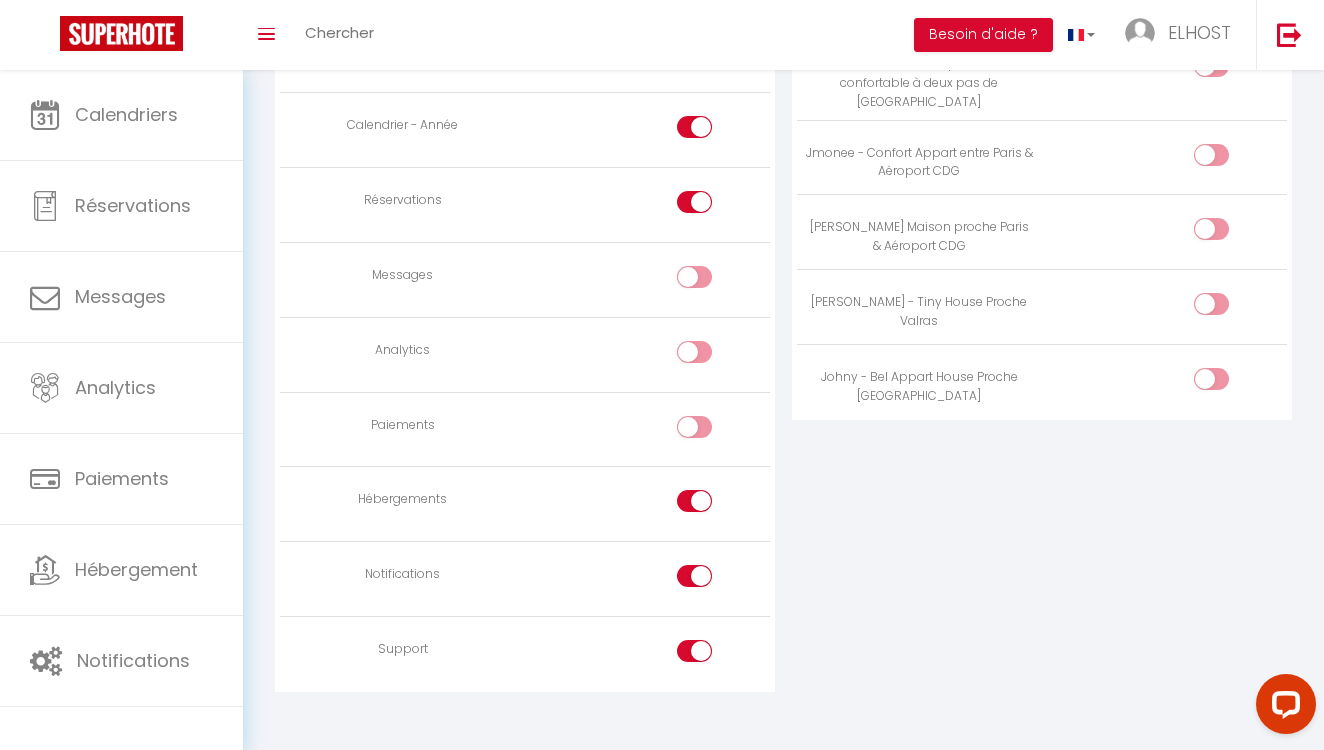 click at bounding box center [694, 501] 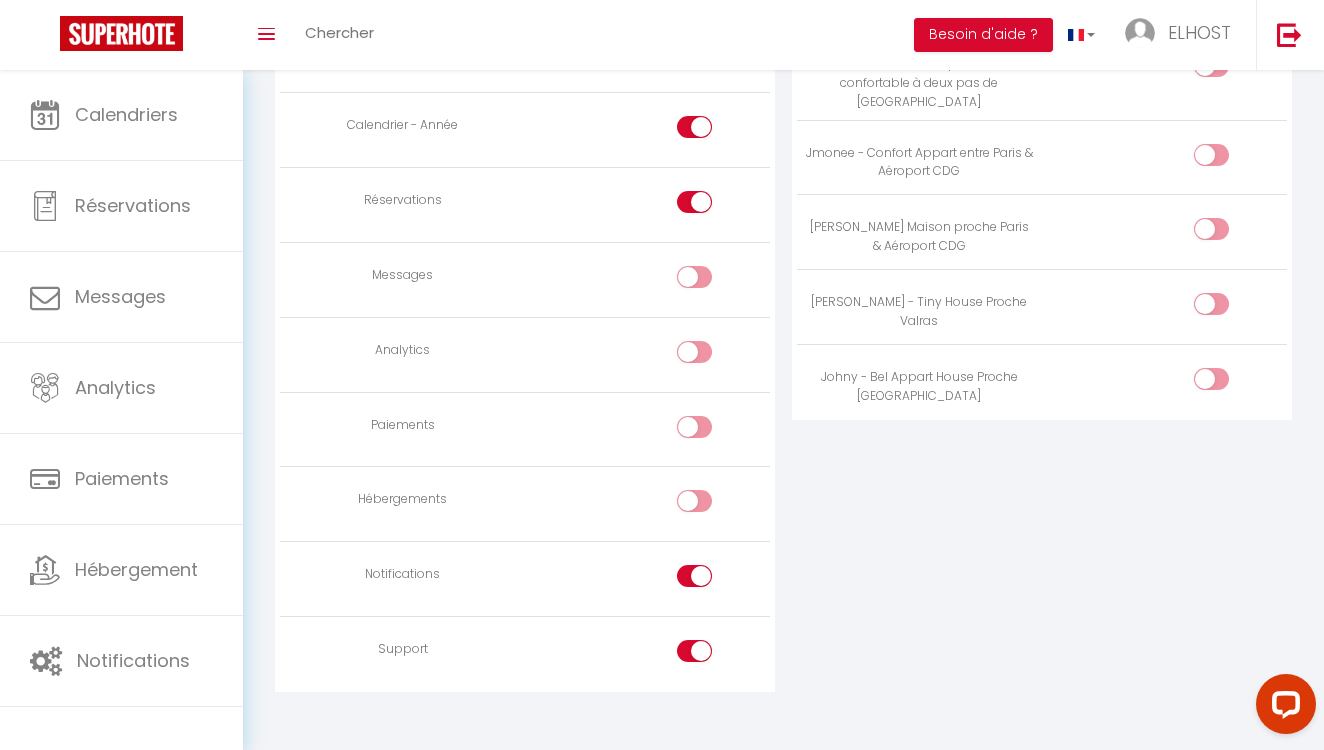 click at bounding box center [694, 576] 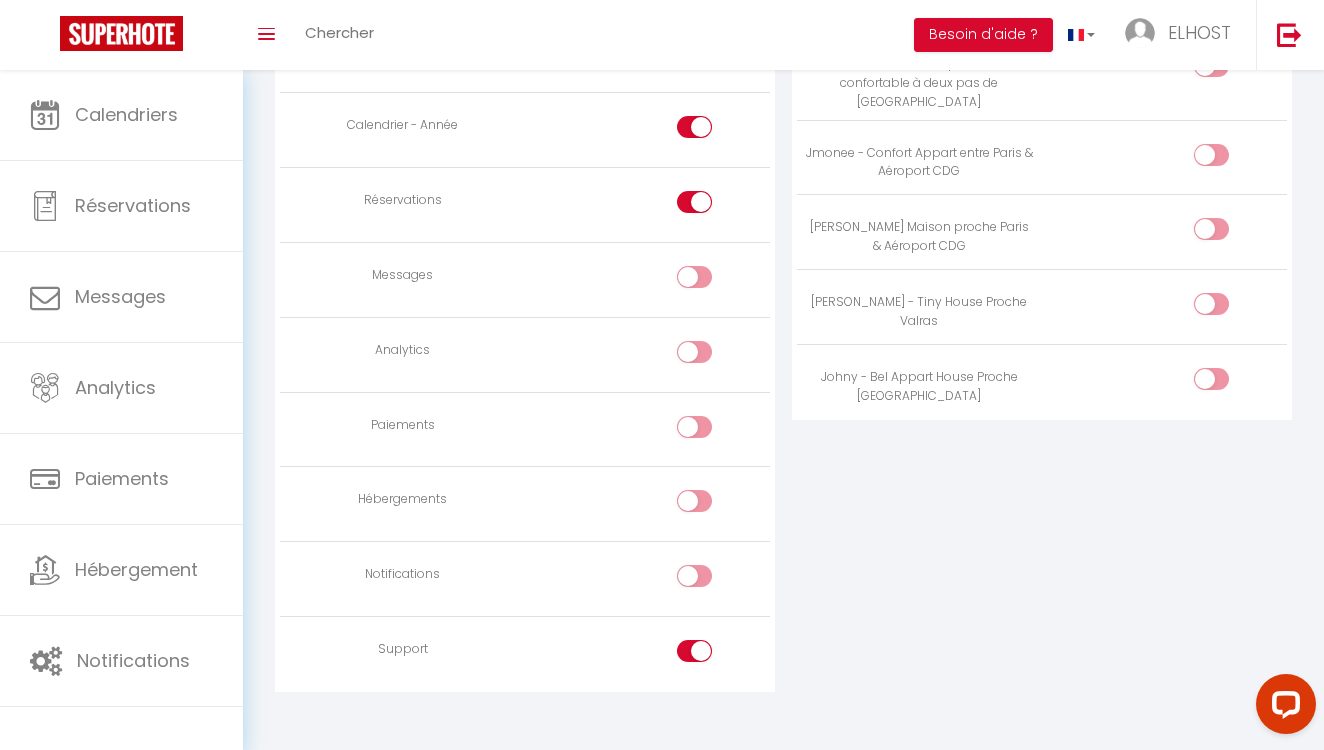 click at bounding box center (712, 655) 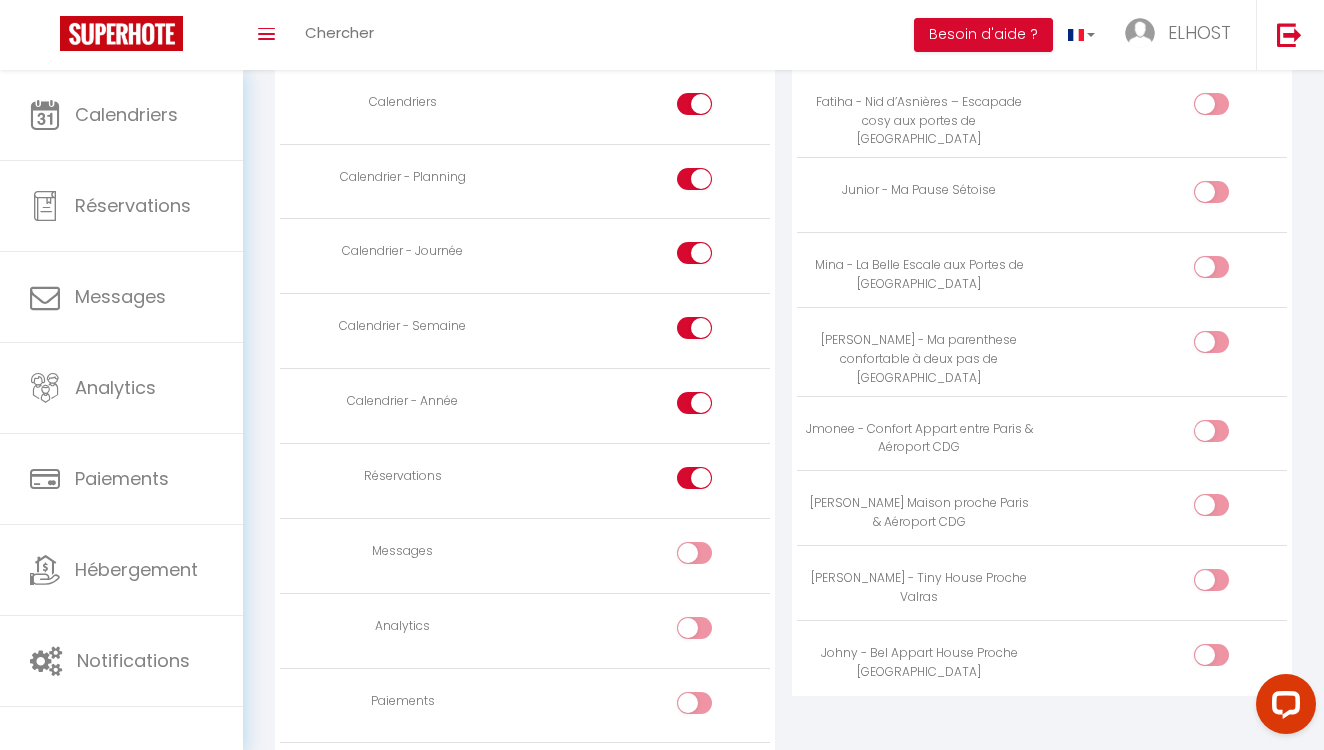 scroll, scrollTop: 1098, scrollLeft: 0, axis: vertical 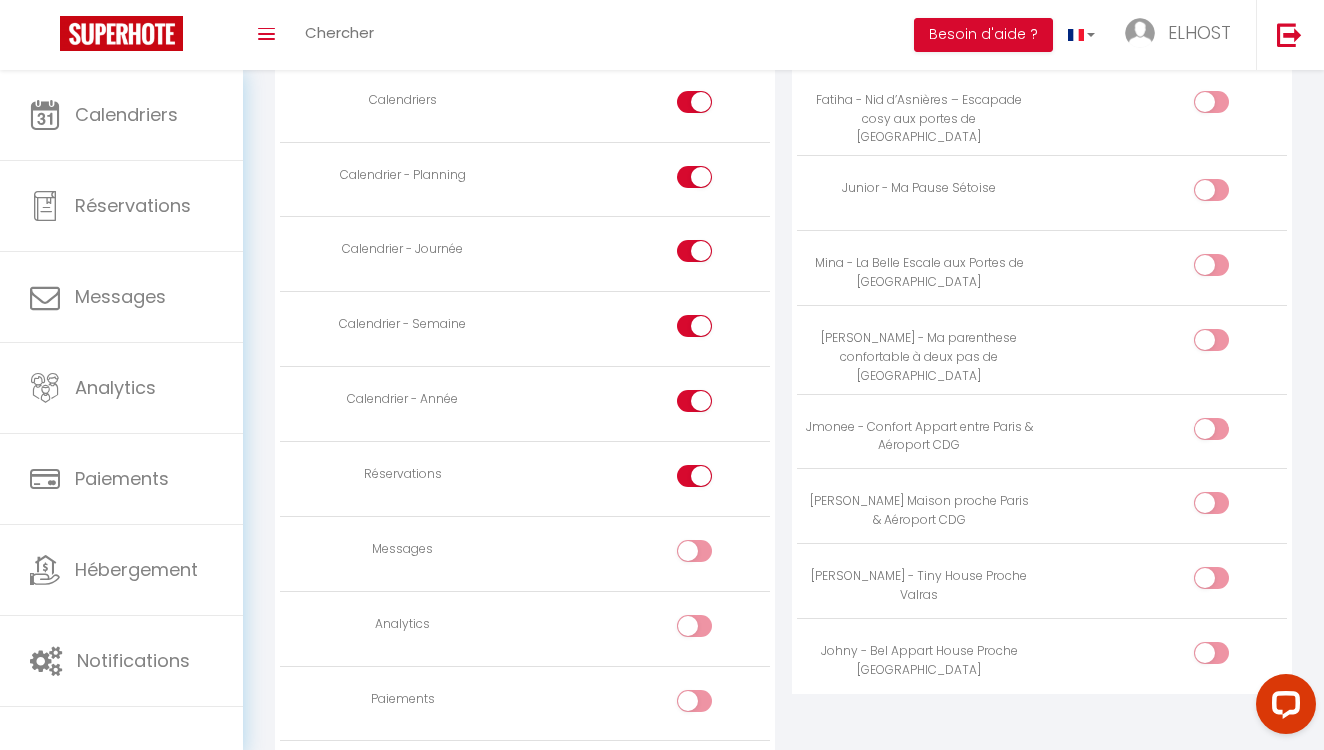 click at bounding box center (1228, 194) 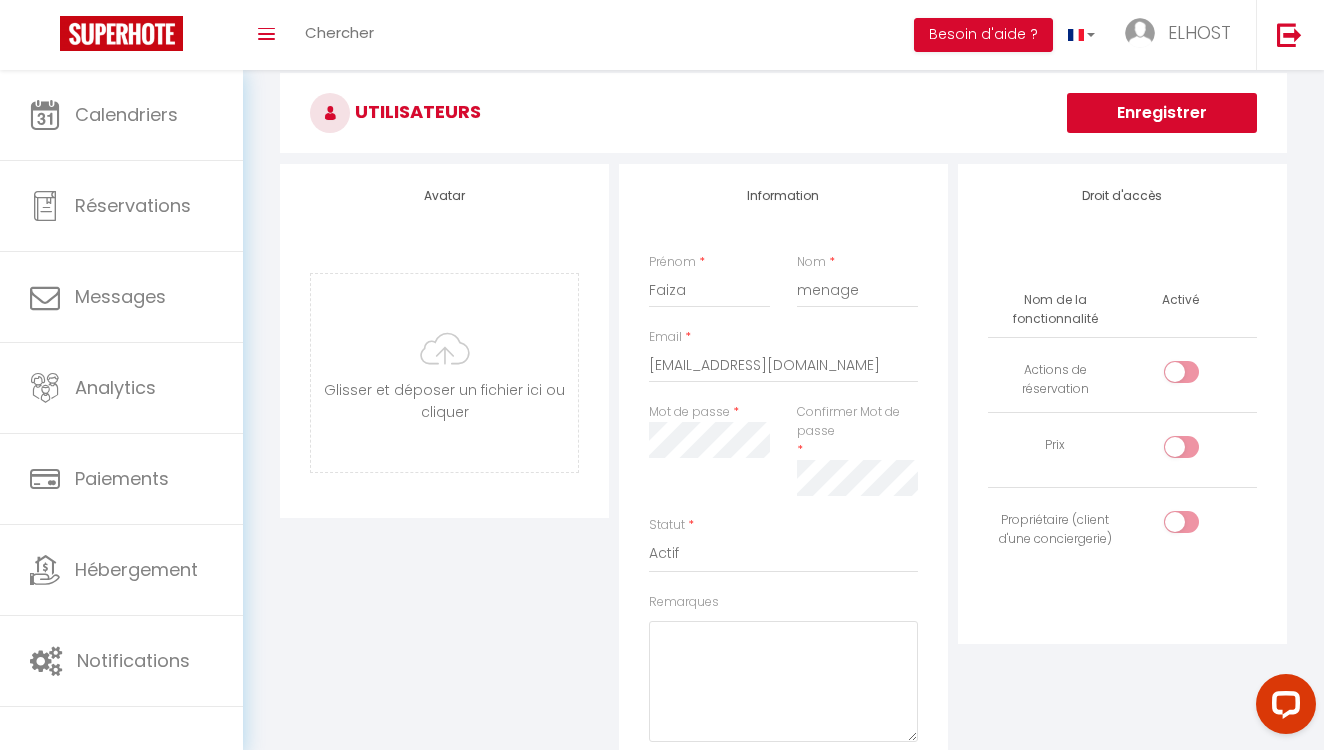 scroll, scrollTop: 31, scrollLeft: 0, axis: vertical 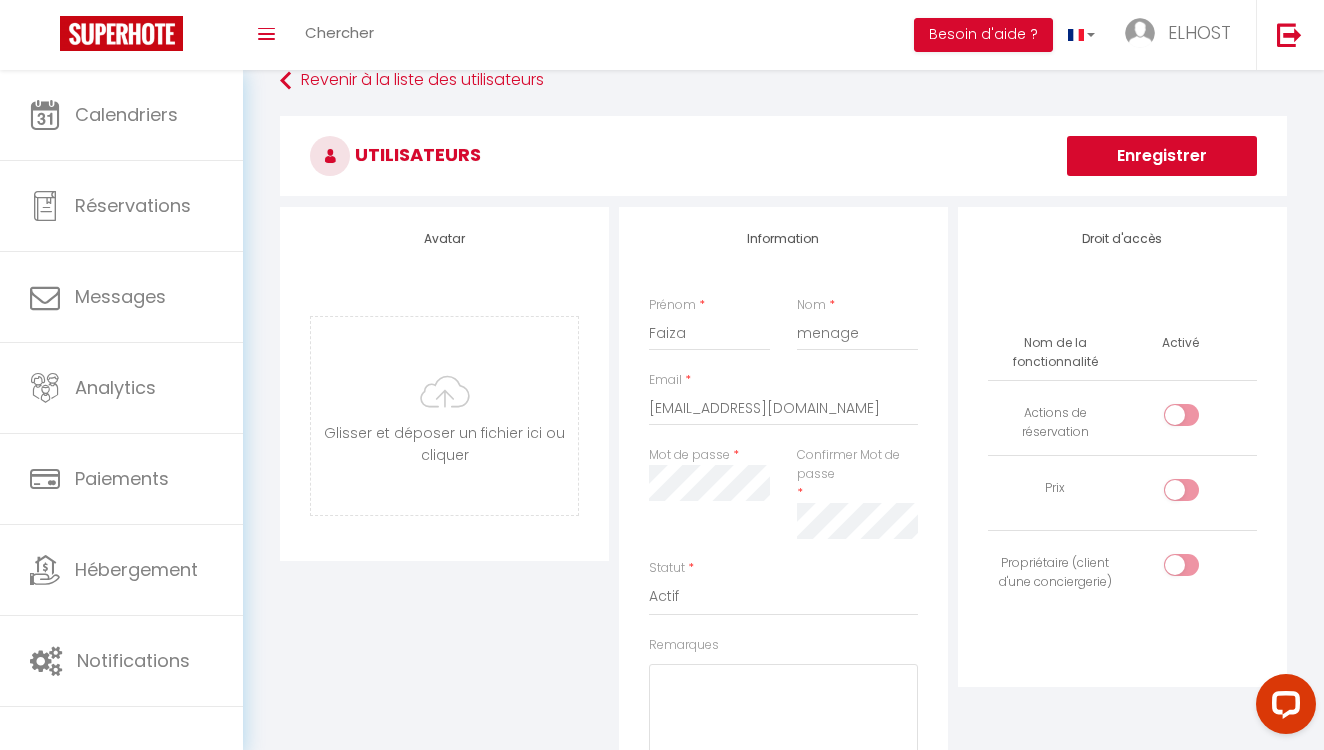 click on "Enregistrer" at bounding box center (1162, 156) 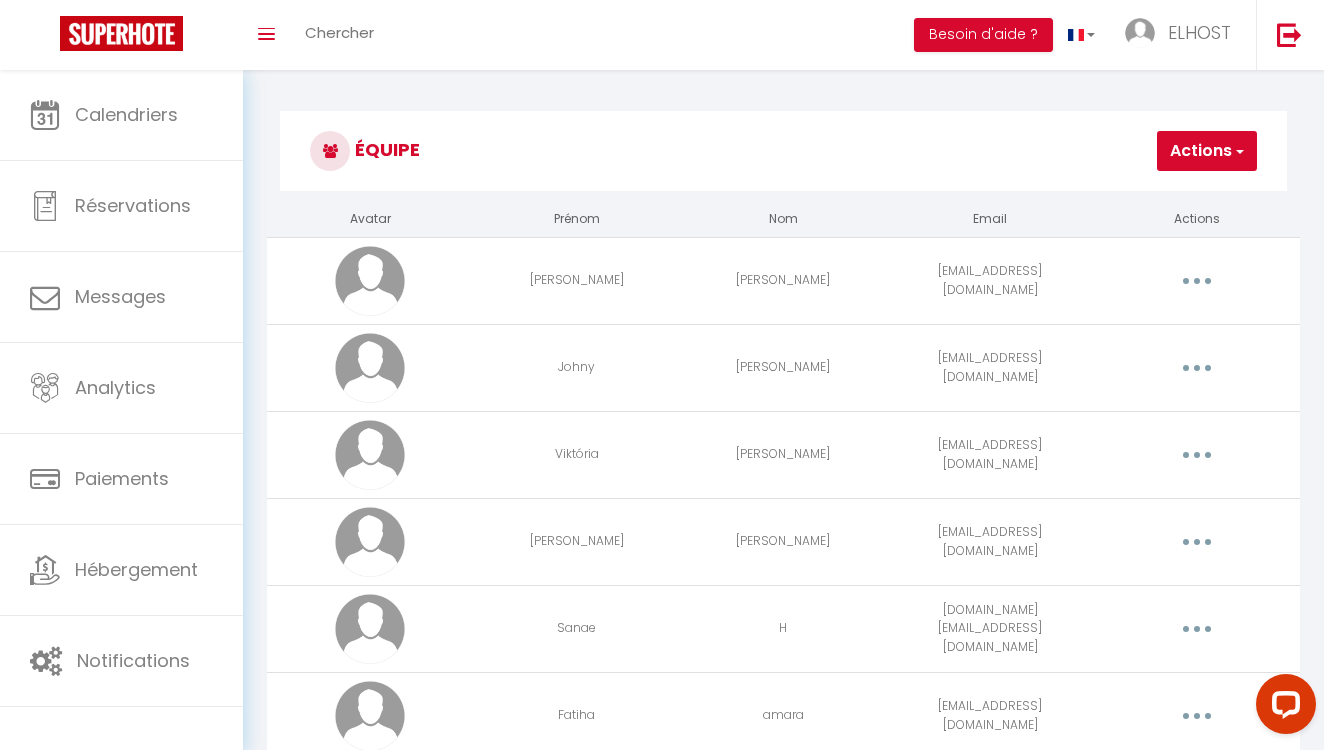 scroll, scrollTop: 0, scrollLeft: 0, axis: both 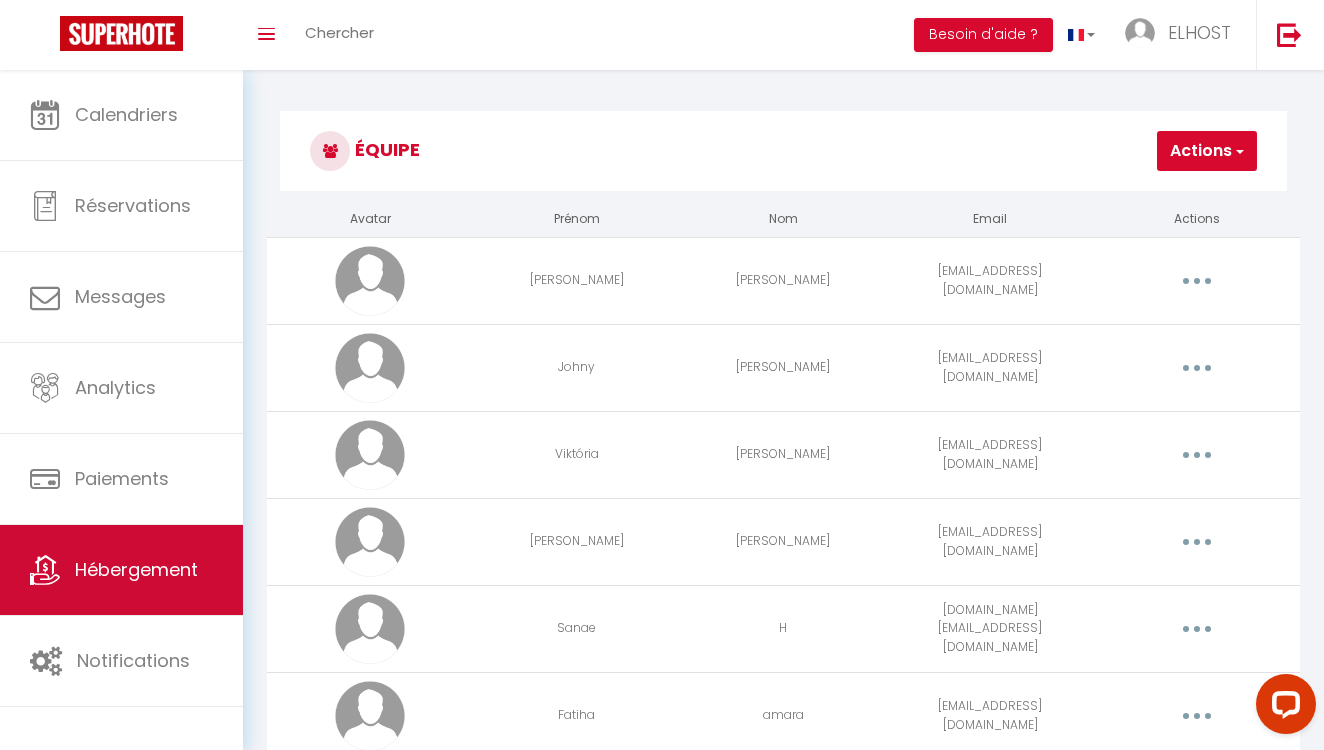 click on "Hébergement" at bounding box center (136, 569) 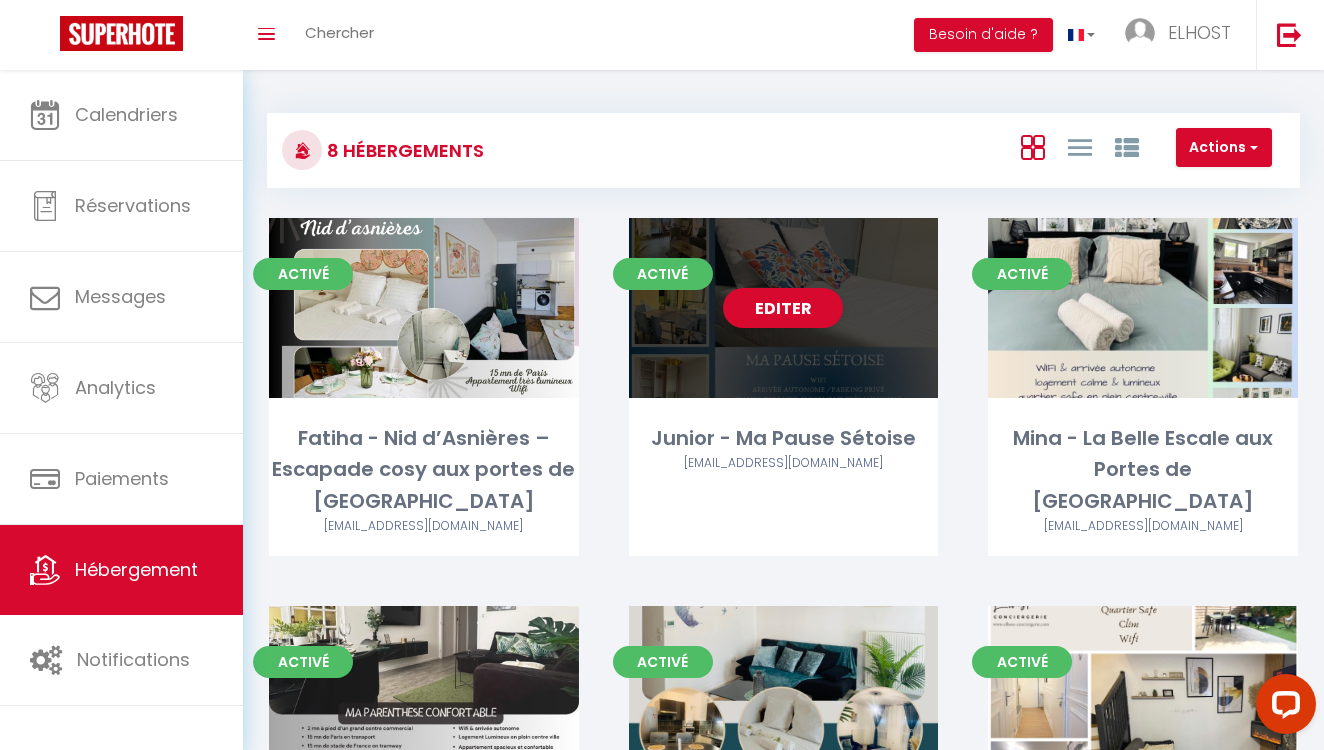 click on "Junior - Ma Pause Sétoise   [EMAIL_ADDRESS][DOMAIN_NAME]" at bounding box center [784, 458] 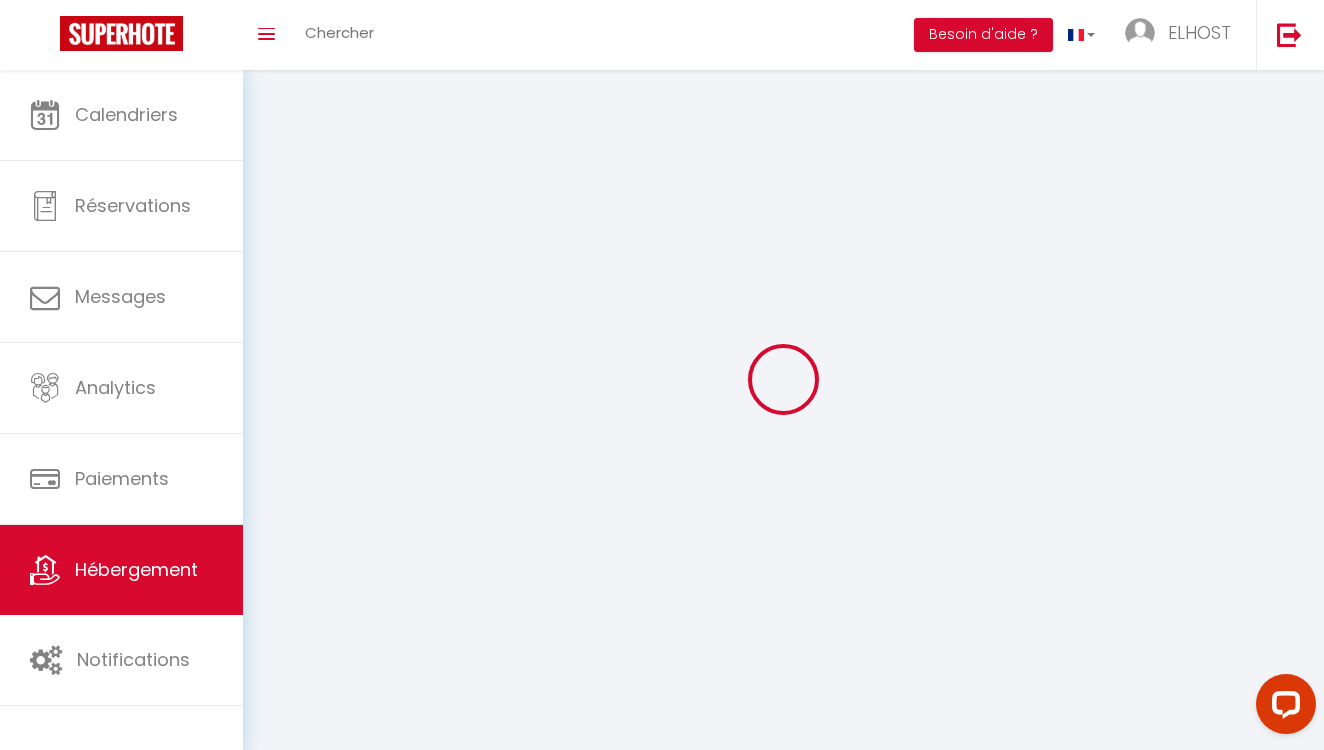 select 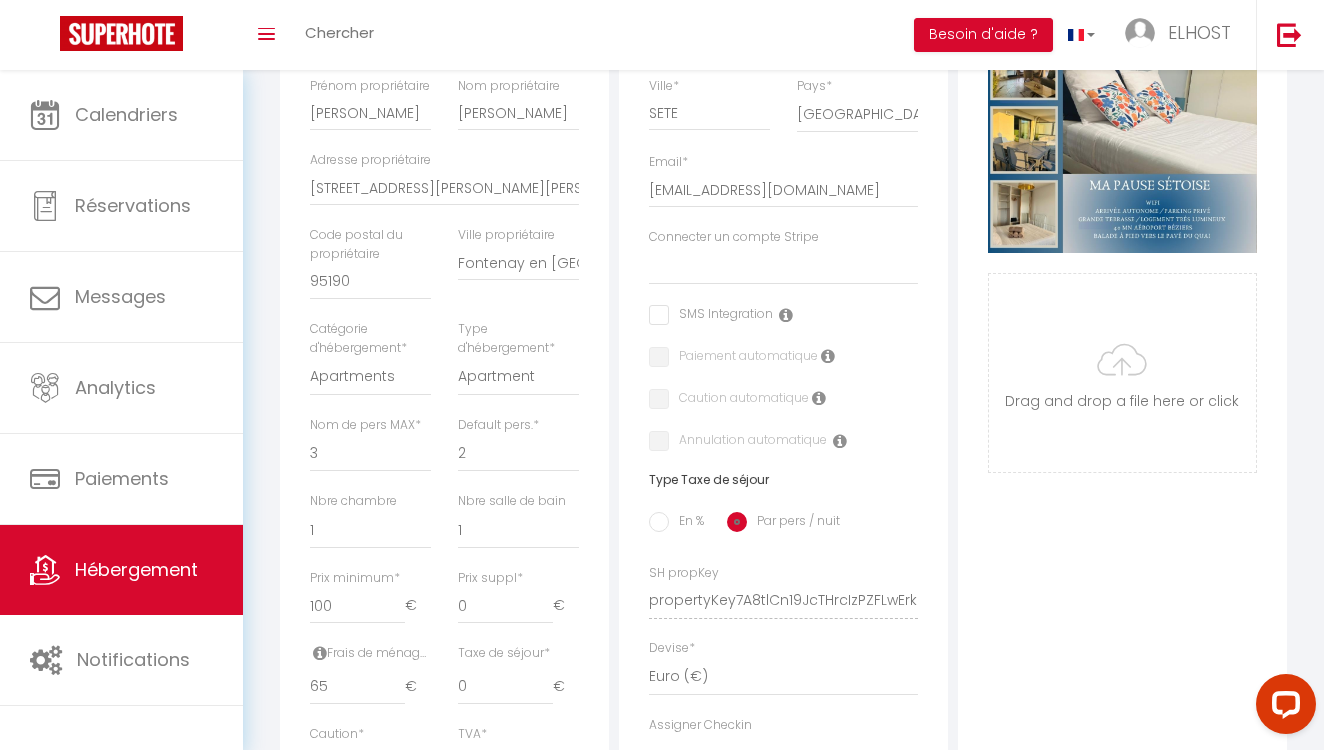 select 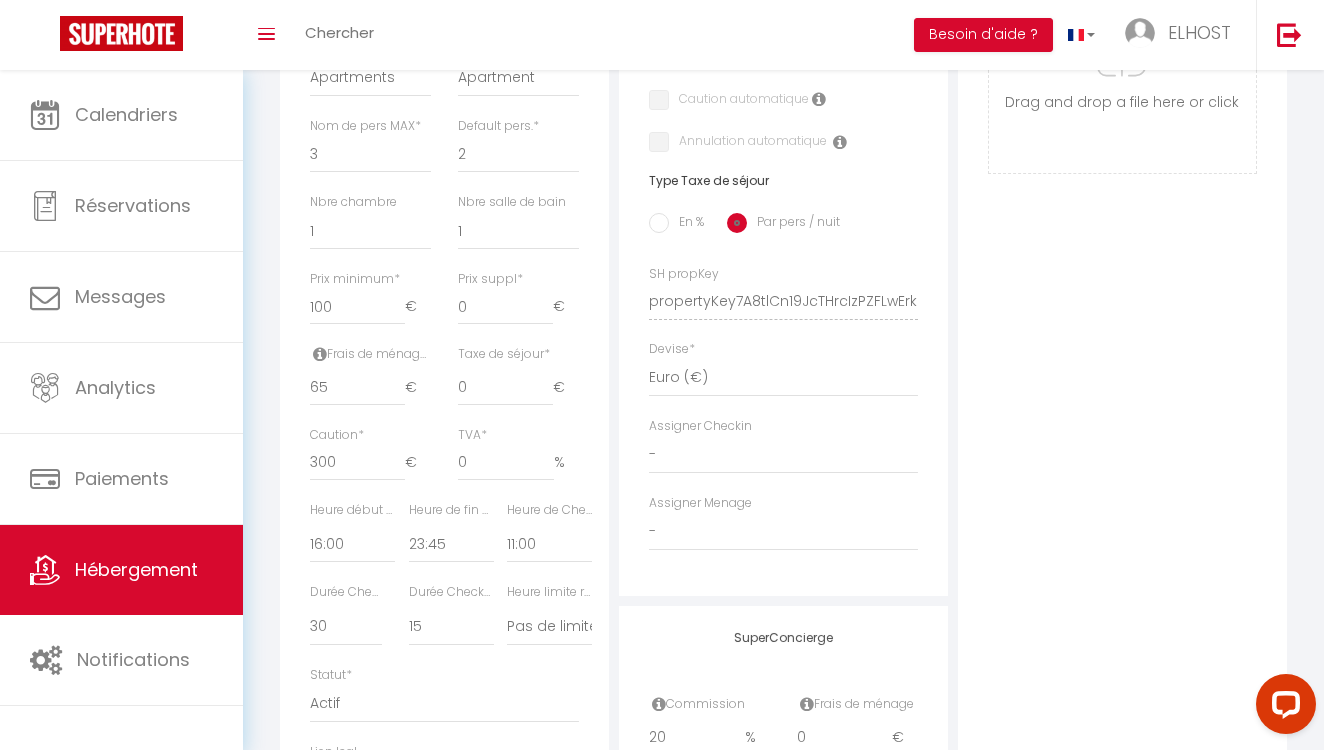 scroll, scrollTop: 712, scrollLeft: 0, axis: vertical 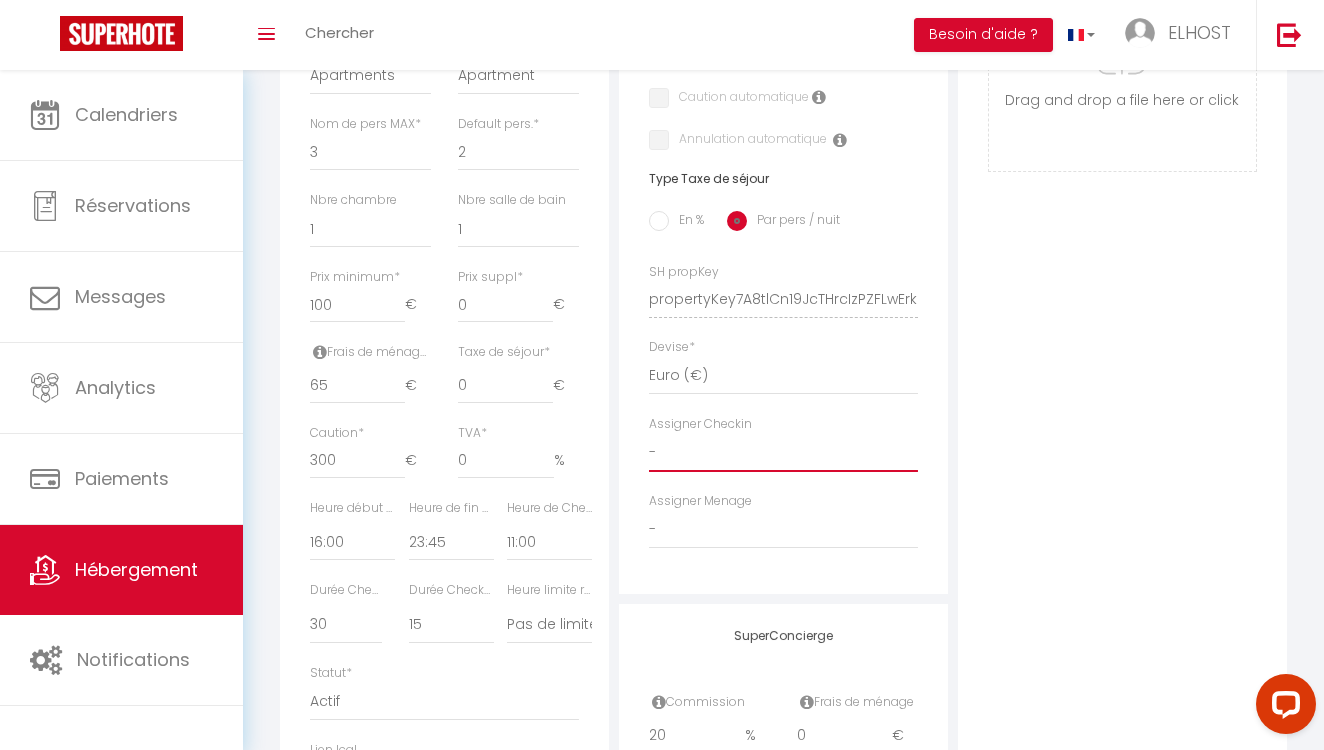 click on "-
[PERSON_NAME]
[PERSON_NAME]
[PERSON_NAME]
[PERSON_NAME]
Sanae H
[PERSON_NAME]
[PERSON_NAME]
[PERSON_NAME]" at bounding box center (783, 453) 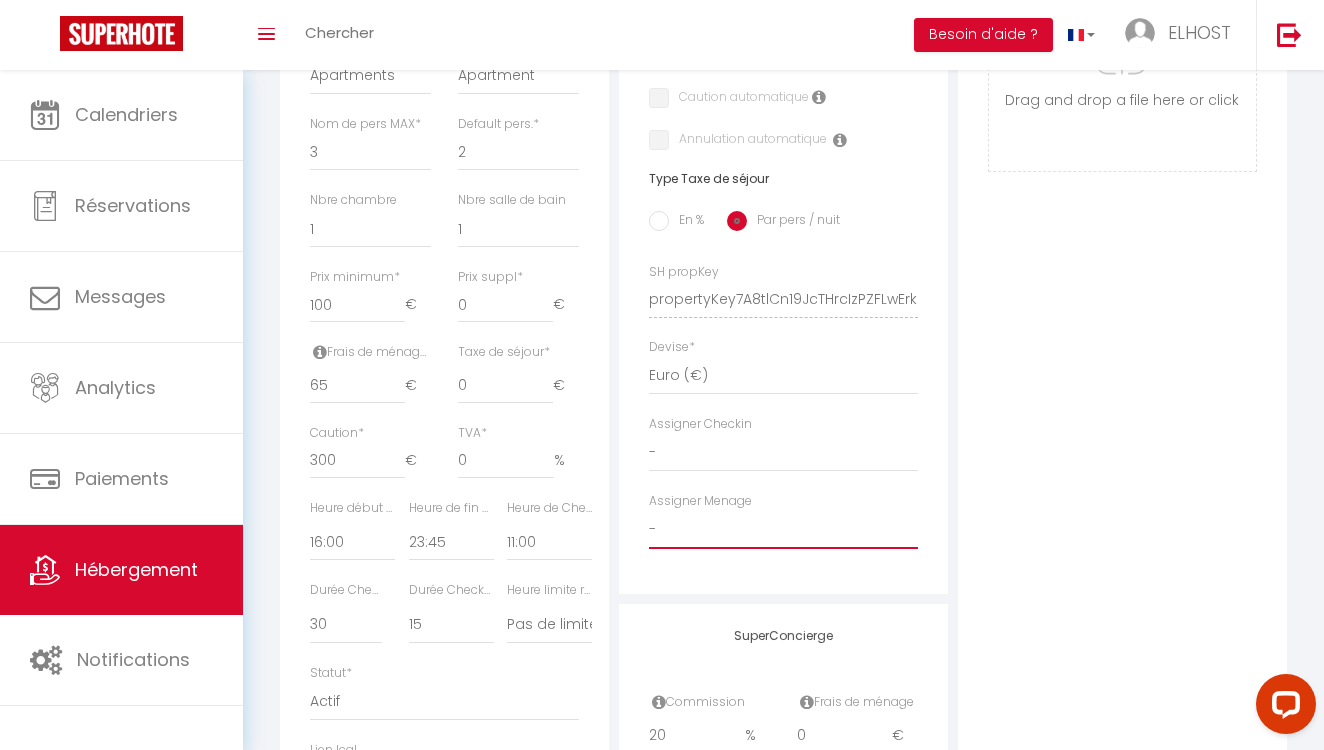 click on "-
[PERSON_NAME]
[PERSON_NAME]
[PERSON_NAME]
[PERSON_NAME]
Sanae H
[PERSON_NAME]
[PERSON_NAME]
[PERSON_NAME]" at bounding box center [783, 530] 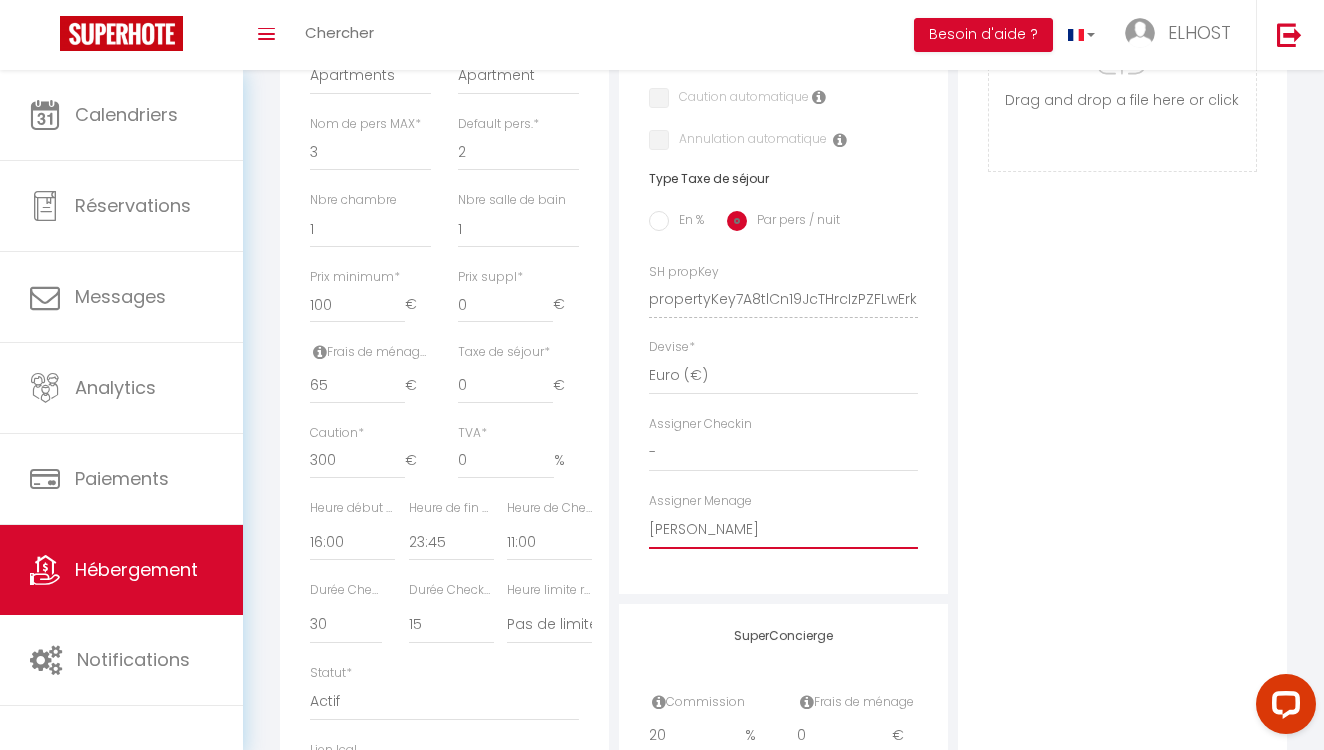 select 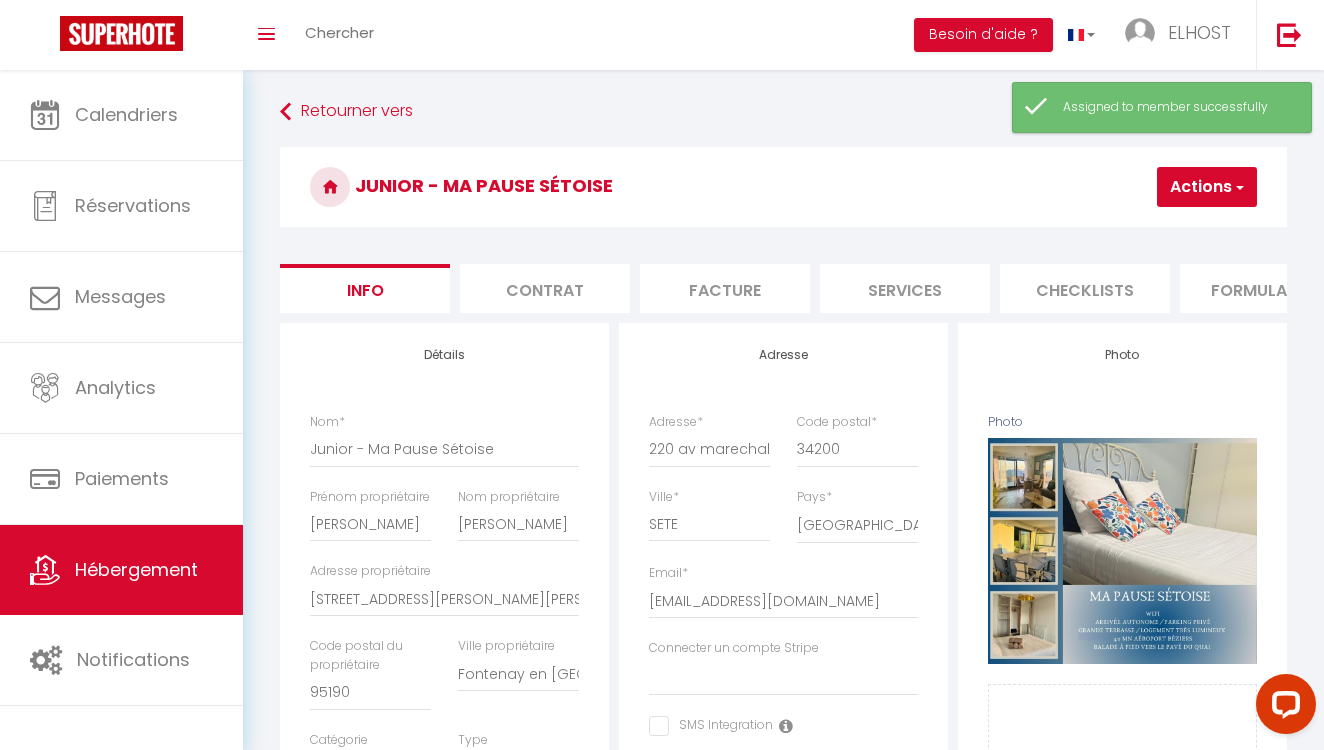 scroll, scrollTop: 0, scrollLeft: 0, axis: both 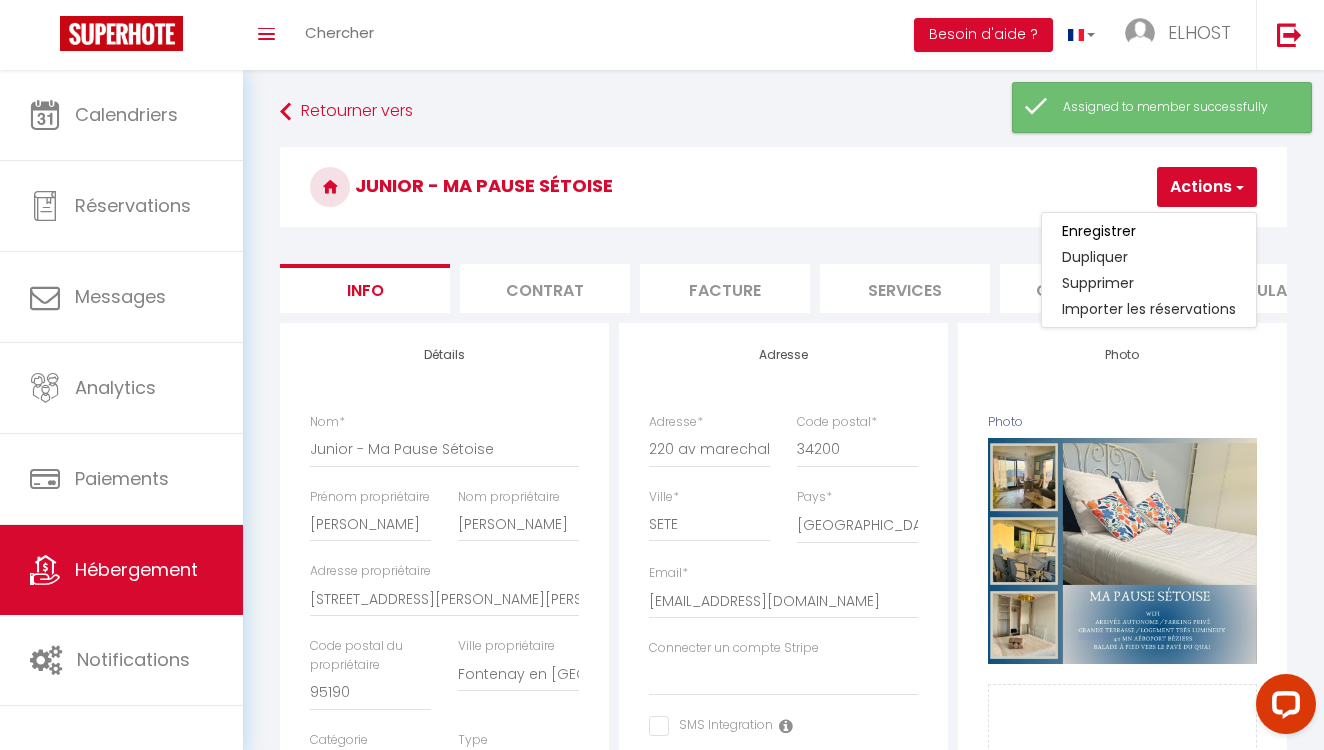 click on "Actions" at bounding box center (1207, 187) 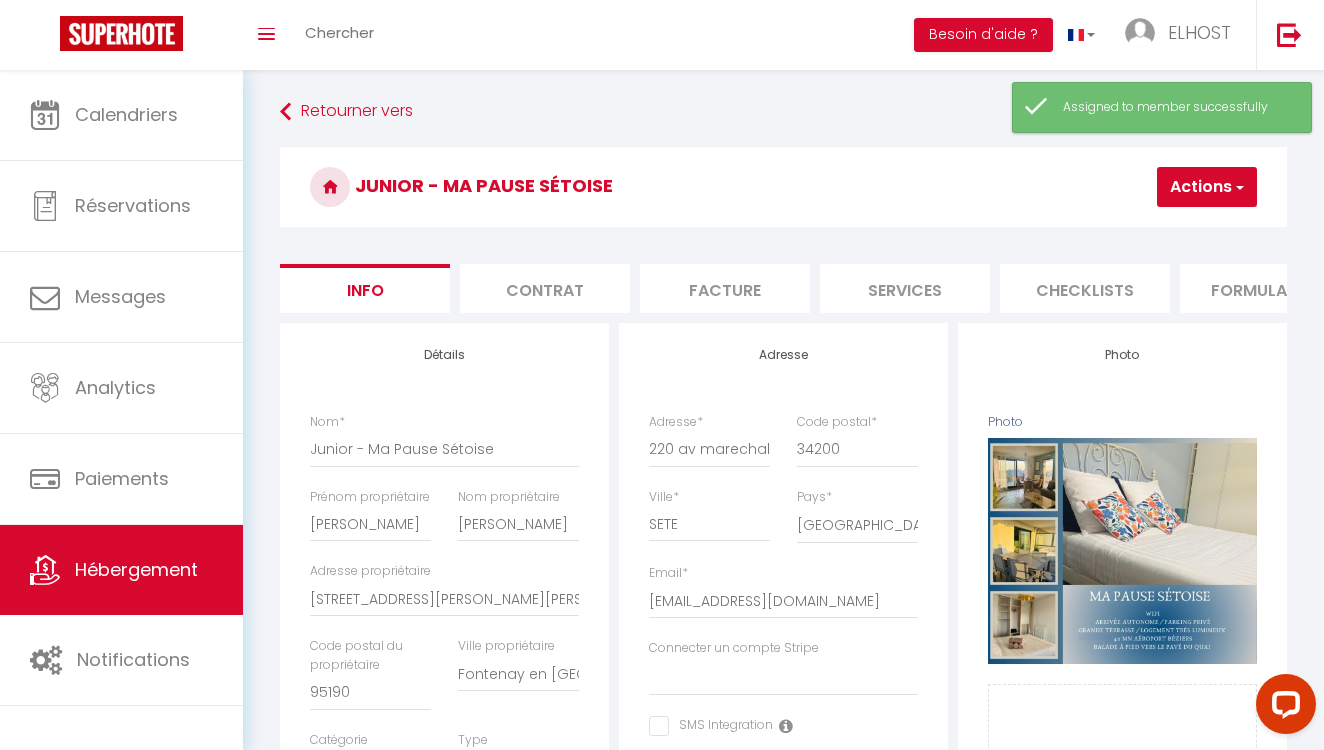 click on "Actions" at bounding box center (1207, 187) 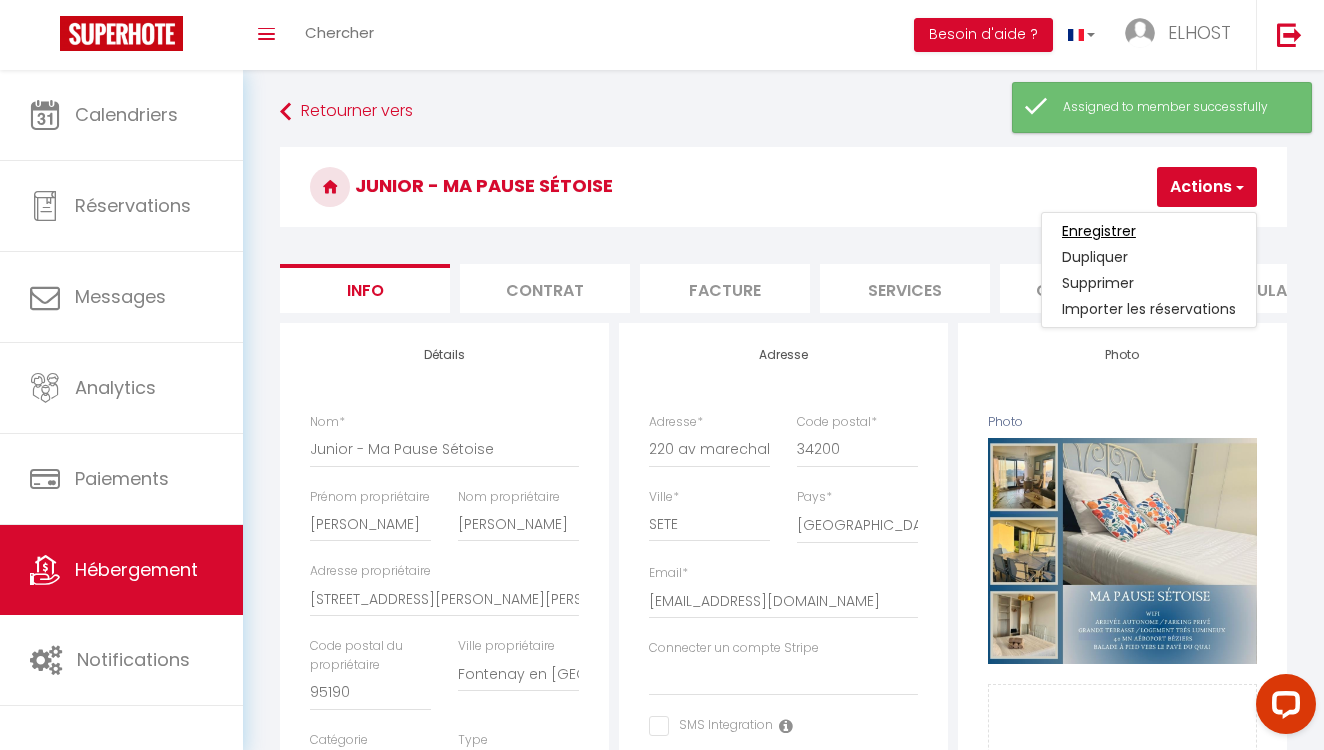 click on "Enregistrer" at bounding box center (1099, 231) 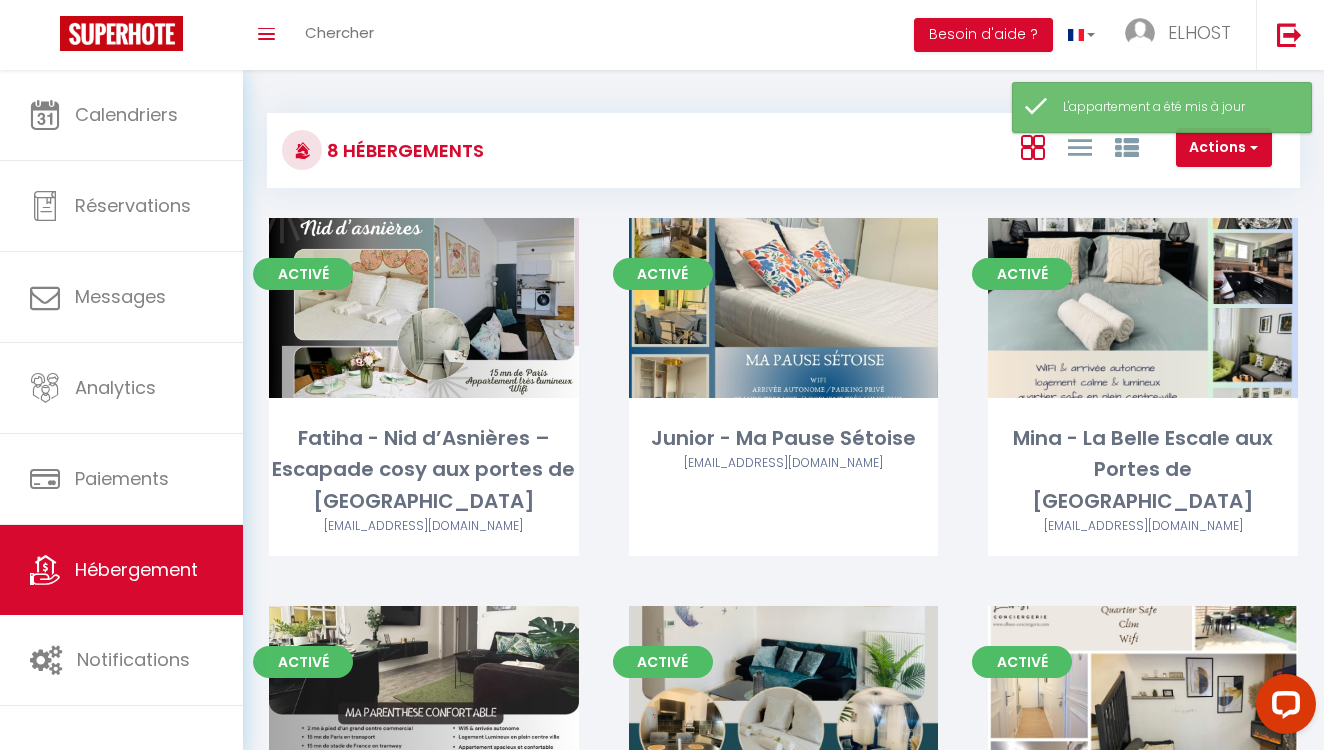 click on "Actions
Créer un Hébergement
Nouveau groupe" at bounding box center [955, 150] 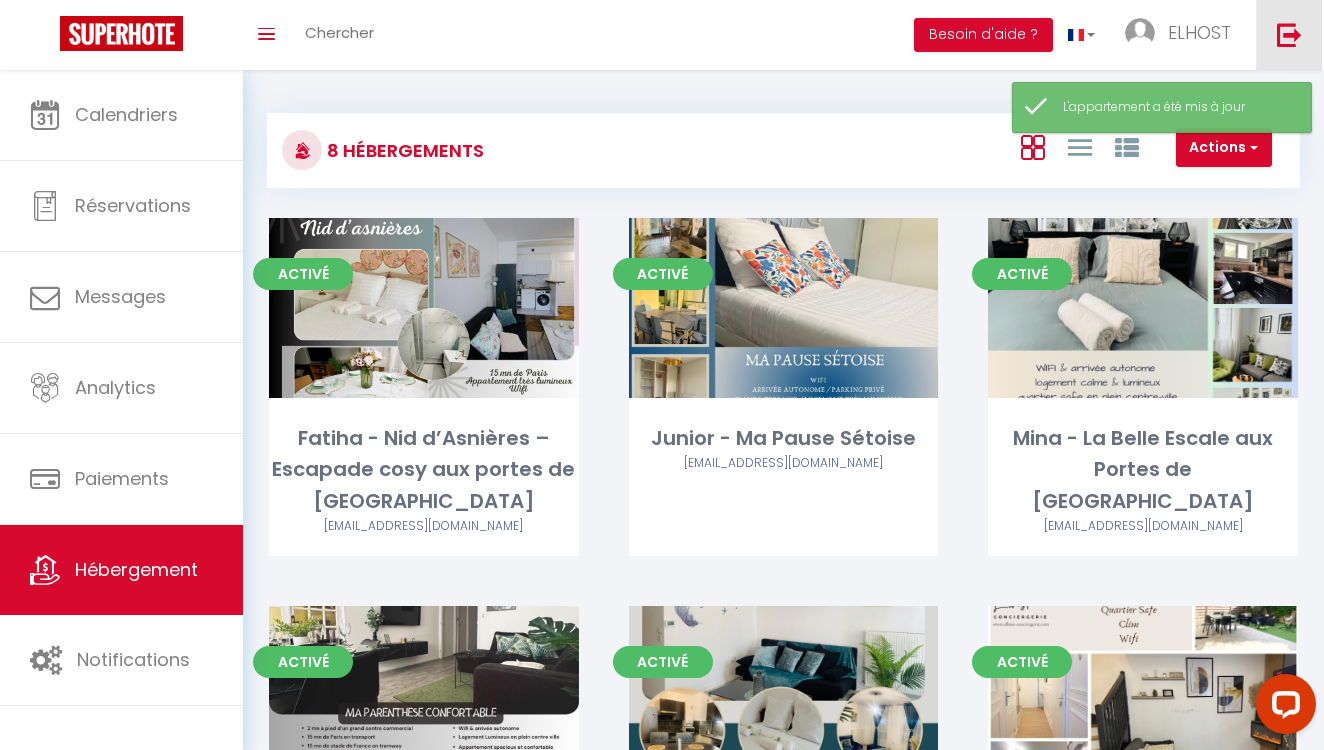 click at bounding box center (1289, 34) 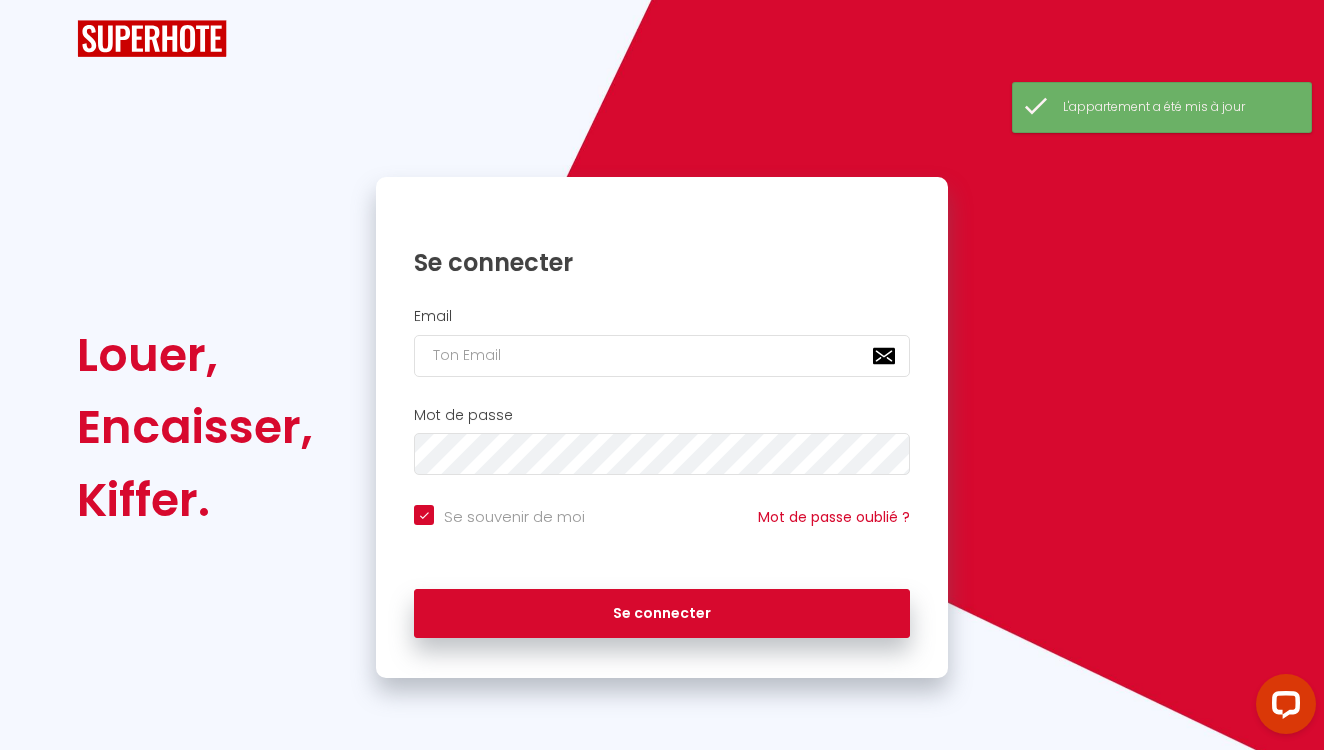 checkbox on "true" 